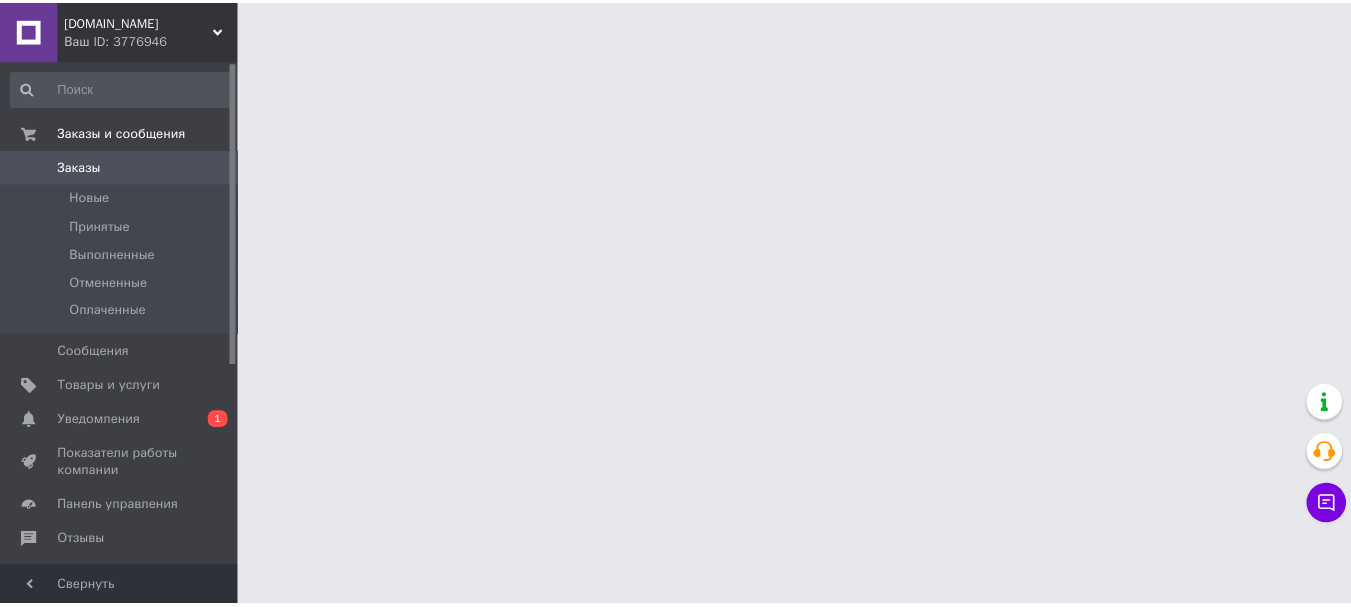 scroll, scrollTop: 0, scrollLeft: 0, axis: both 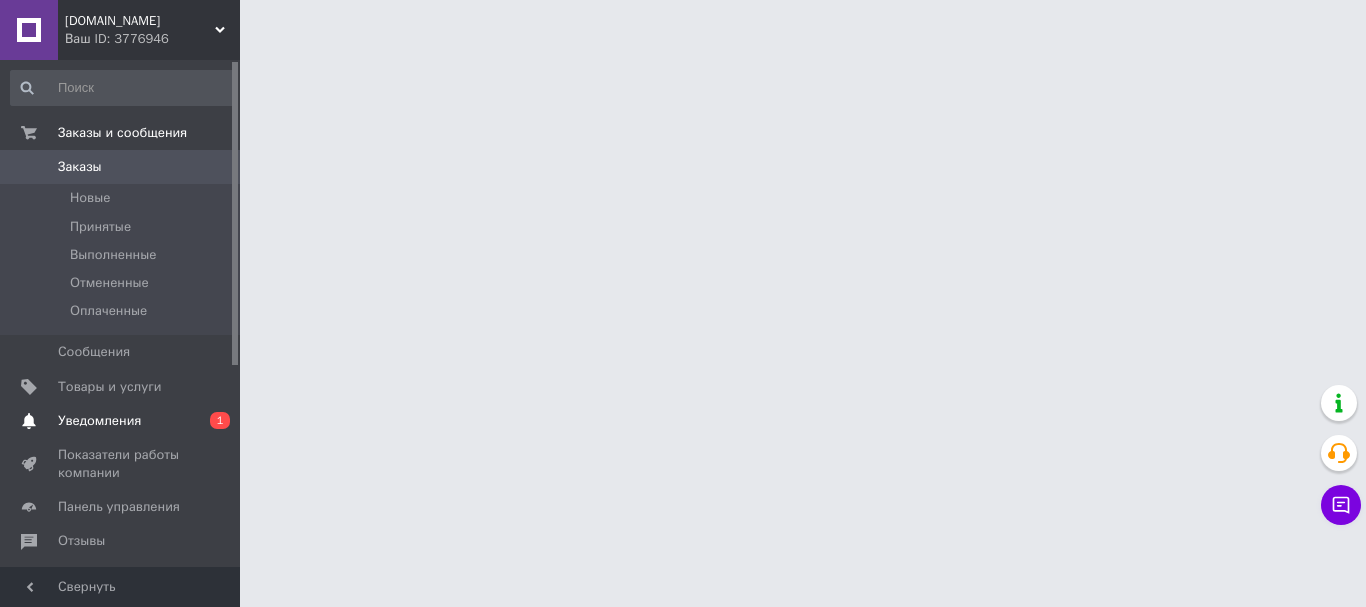 click on "Уведомления" at bounding box center [121, 421] 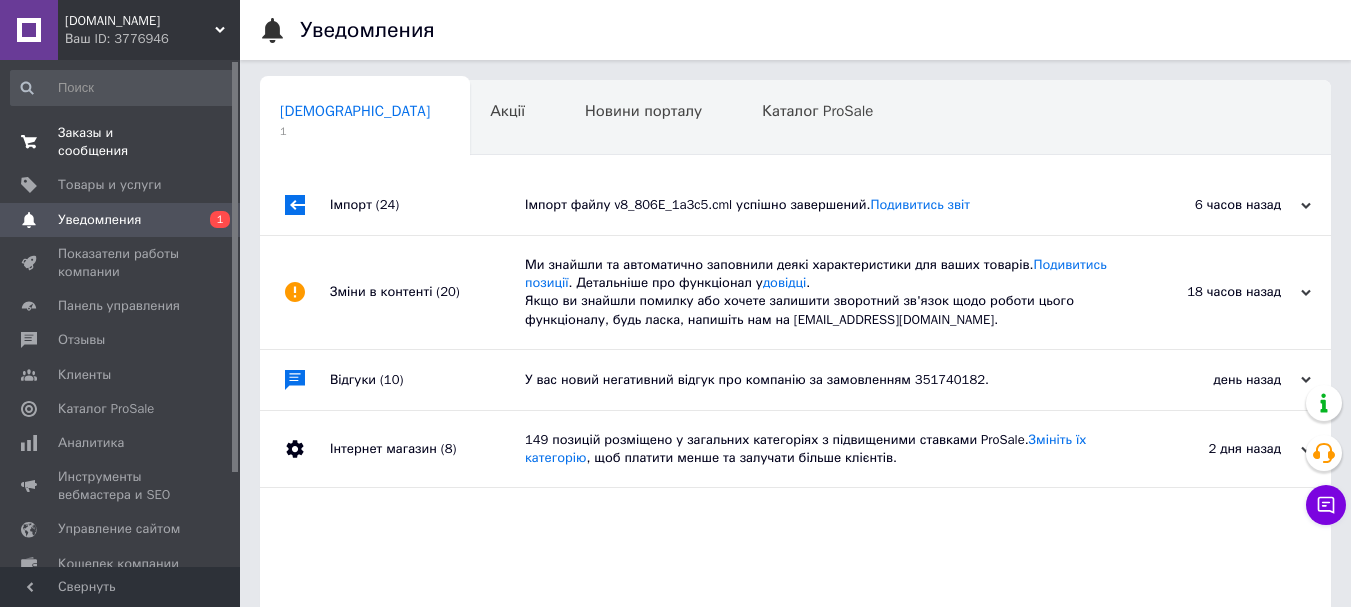 click on "Заказы и сообщения" at bounding box center (121, 142) 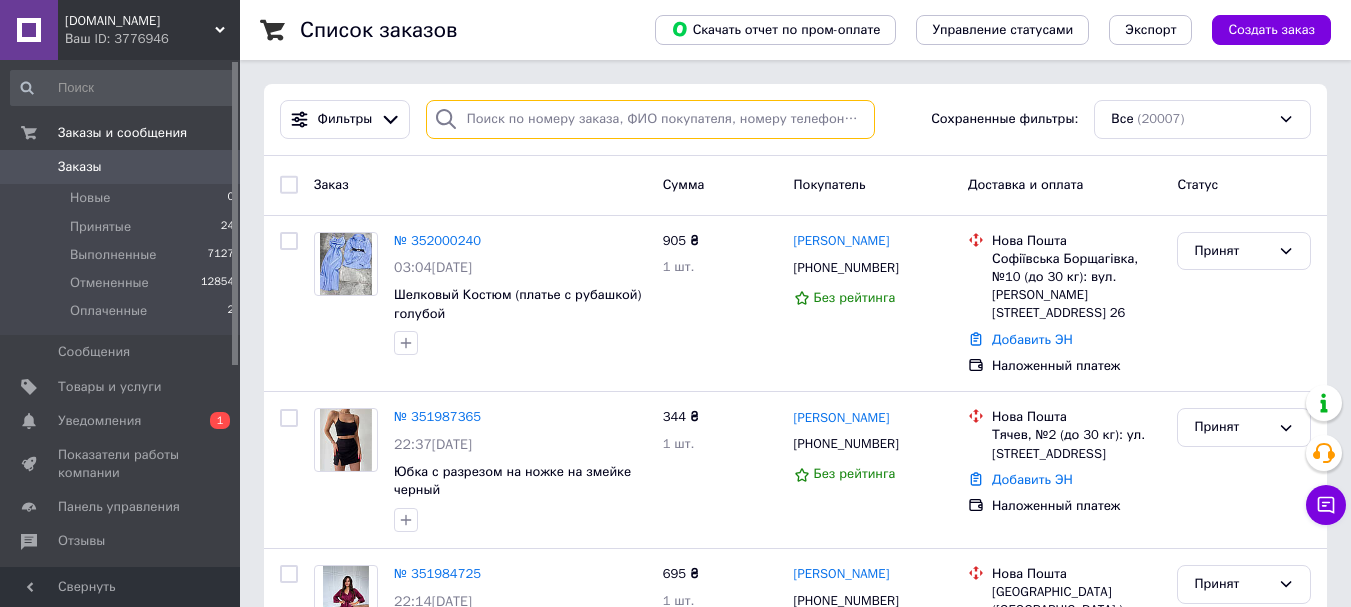 click at bounding box center (650, 119) 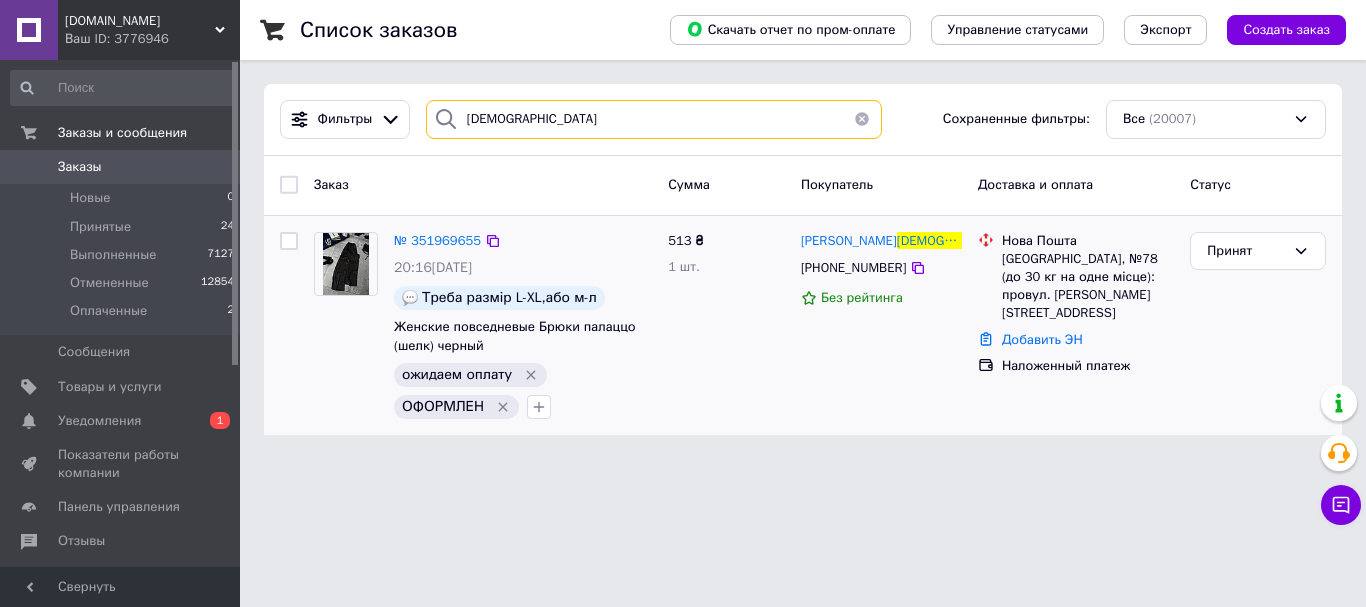 type on "церковна" 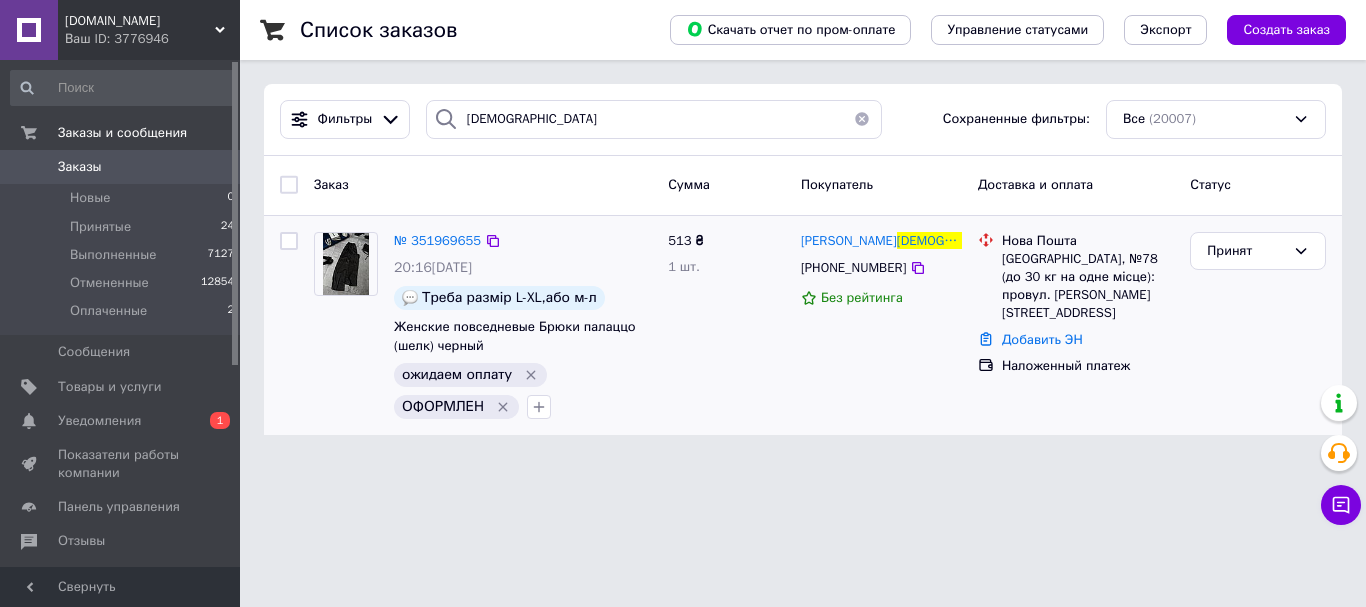 click 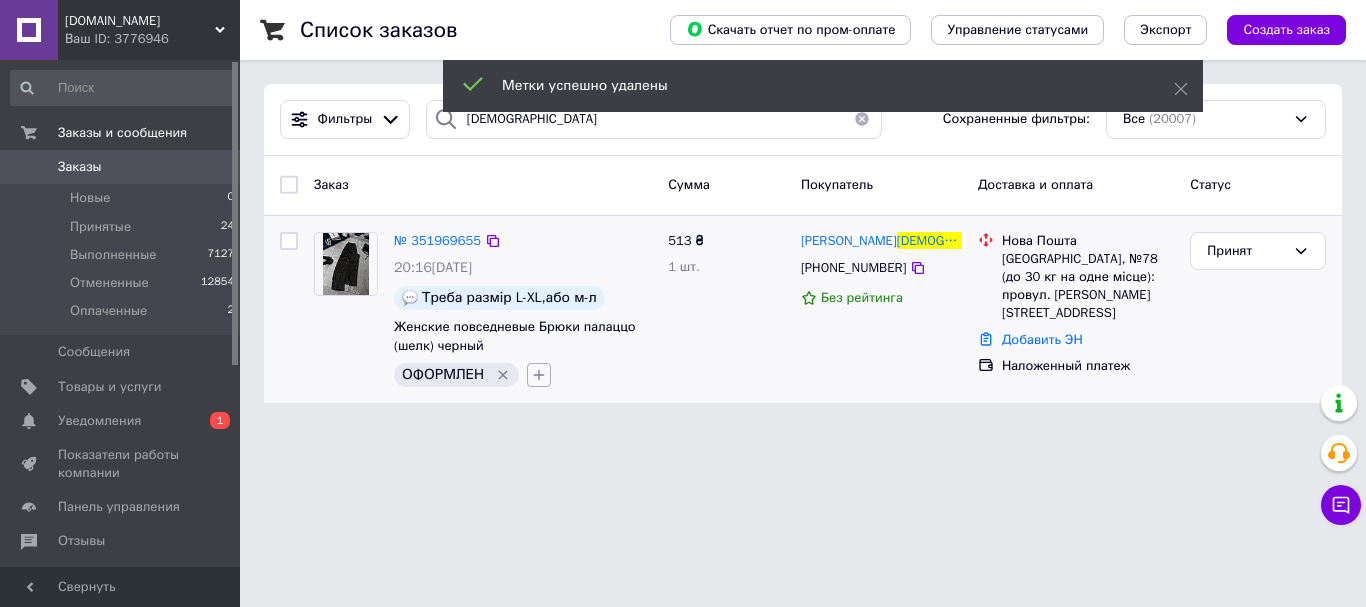 click 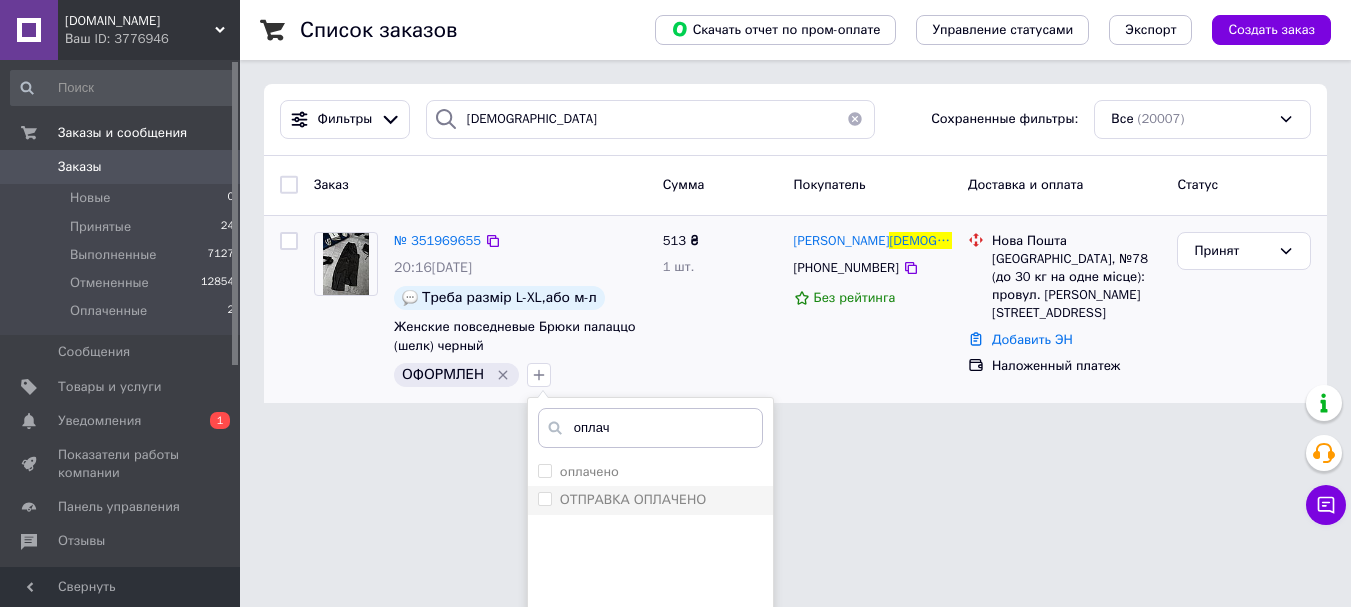 type on "оплач" 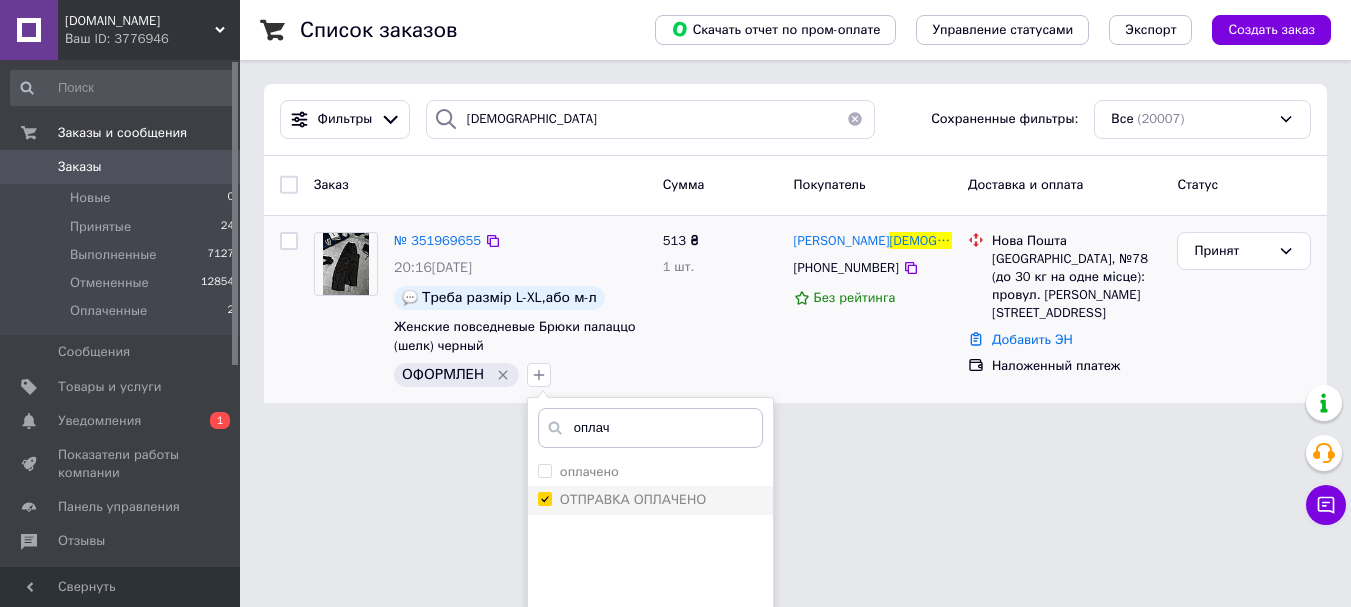 checkbox on "true" 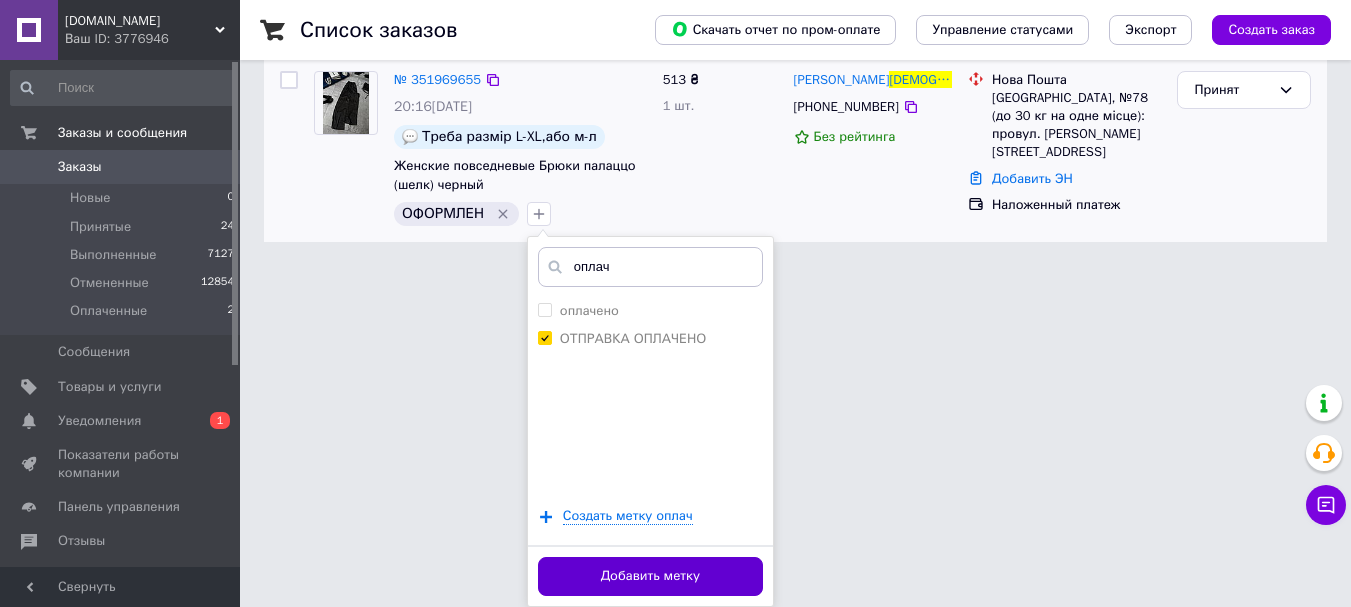 click on "Добавить метку" at bounding box center (650, 576) 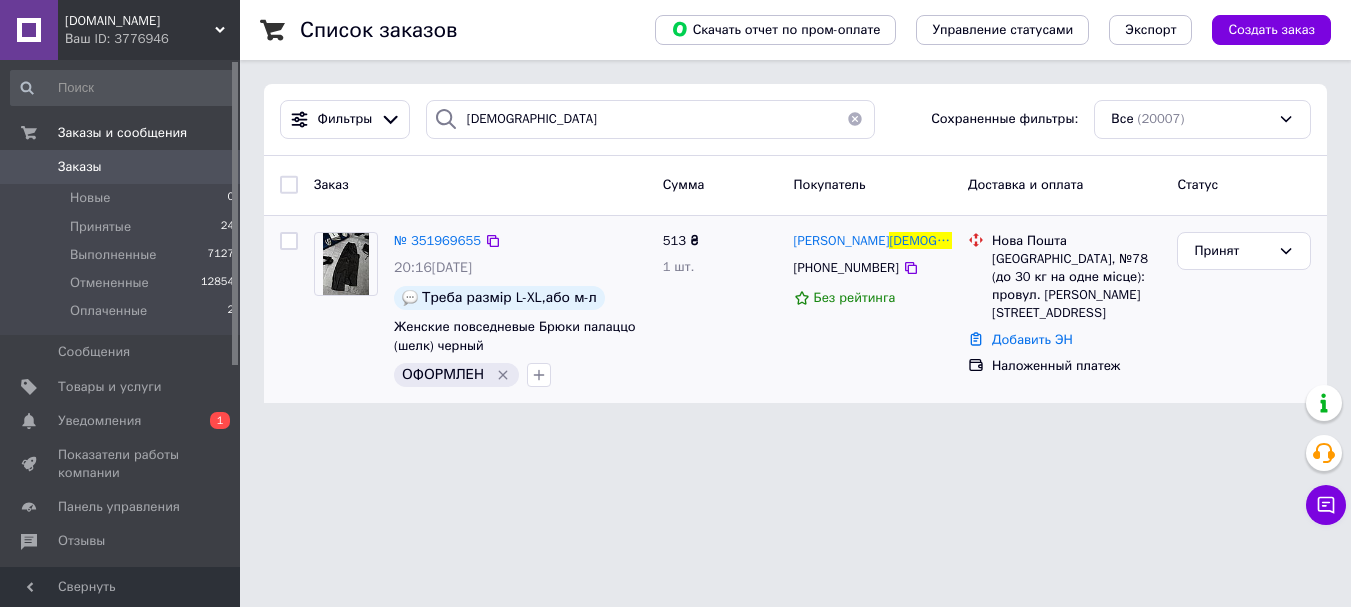 scroll, scrollTop: 0, scrollLeft: 0, axis: both 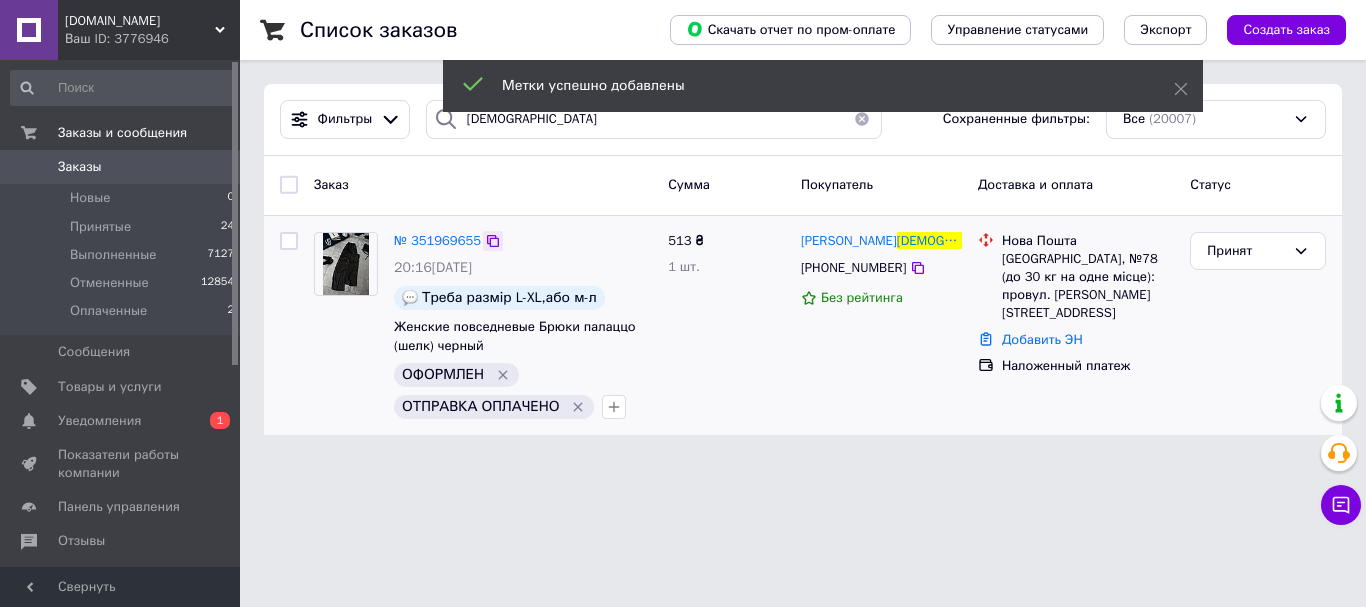 click 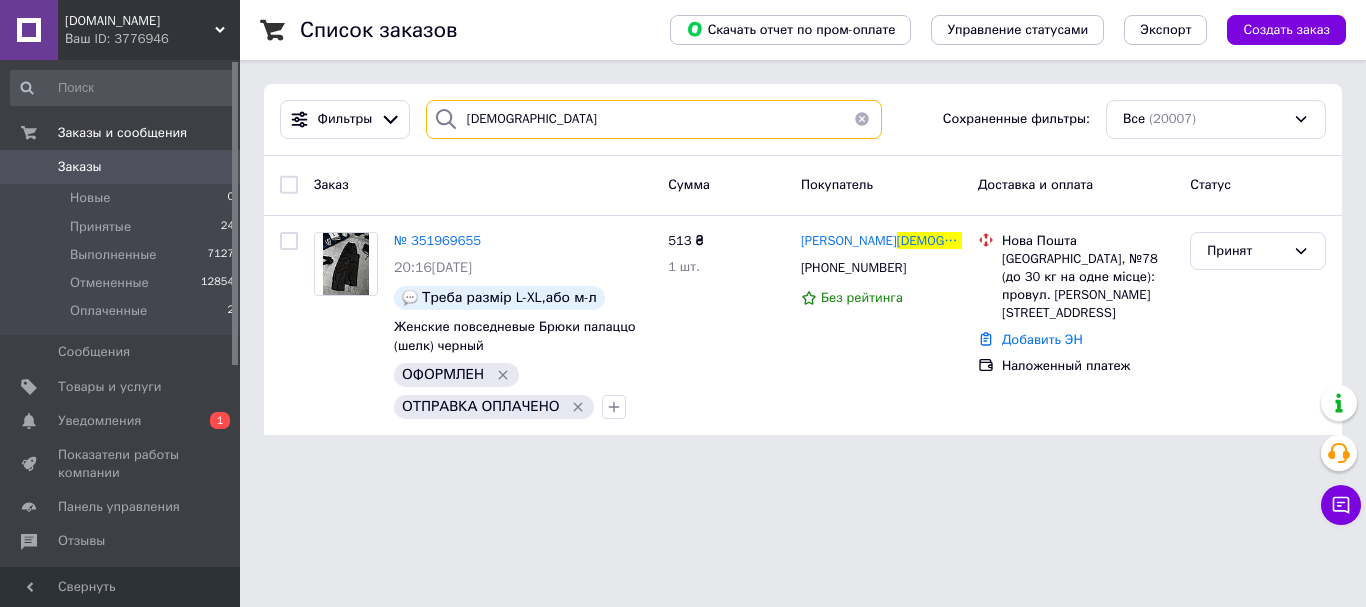 click on "церковна" at bounding box center (654, 119) 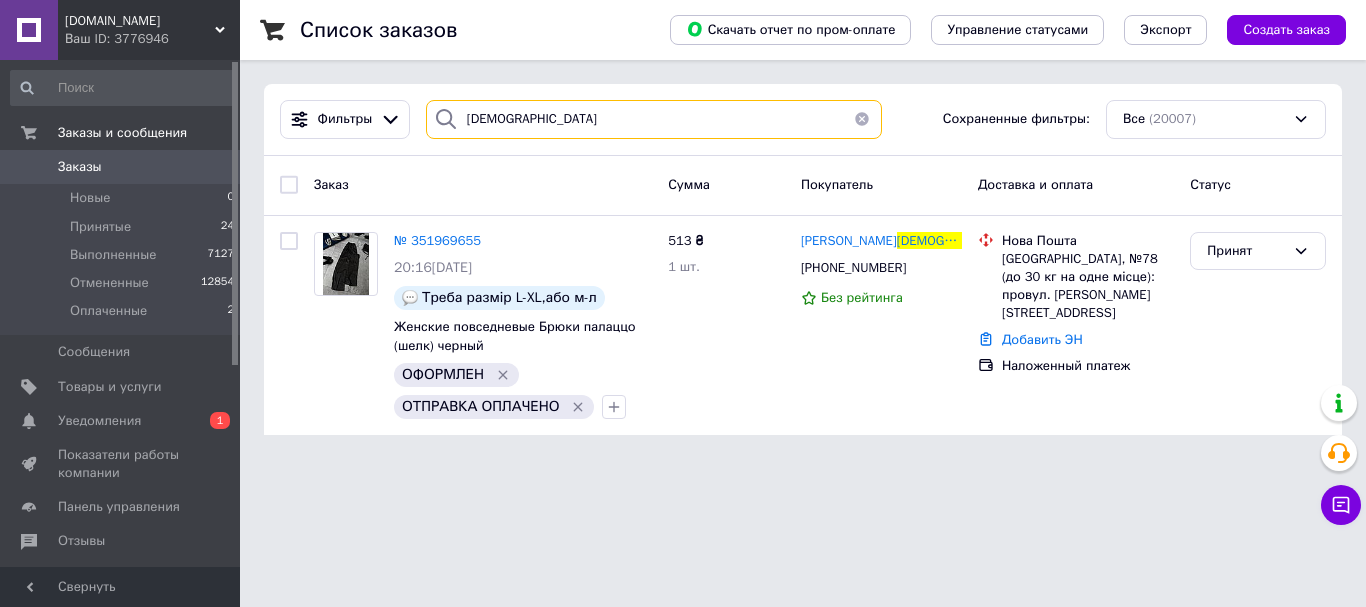 paste on "351962435" 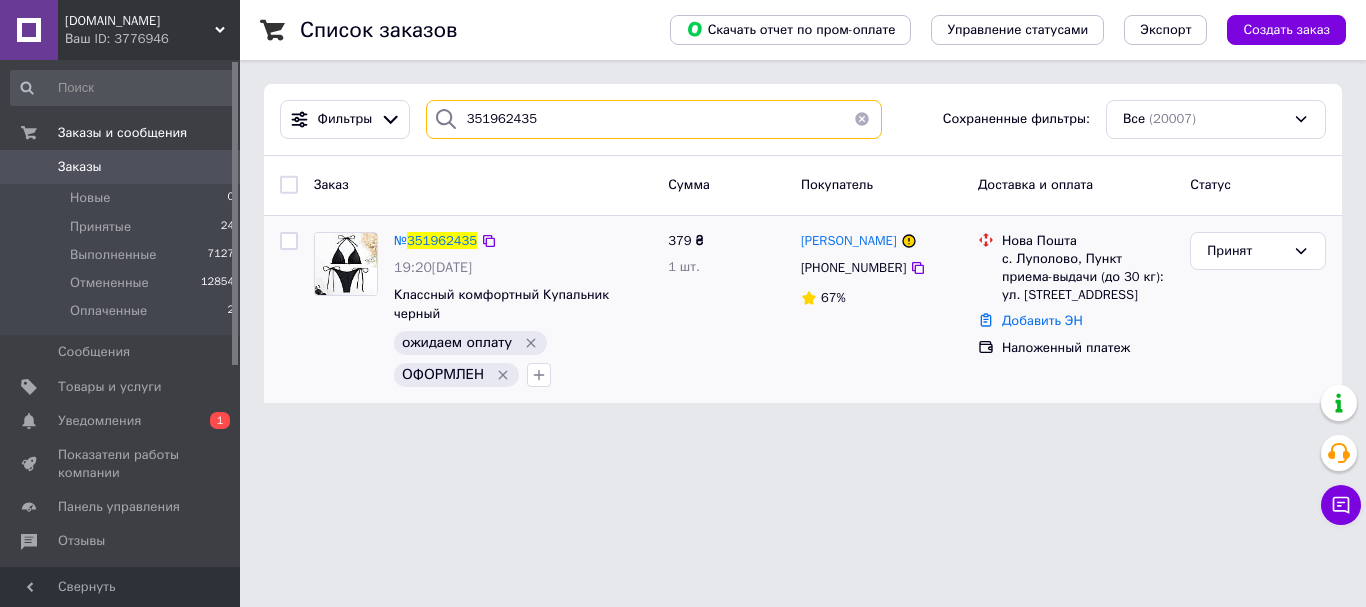 type on "351962435" 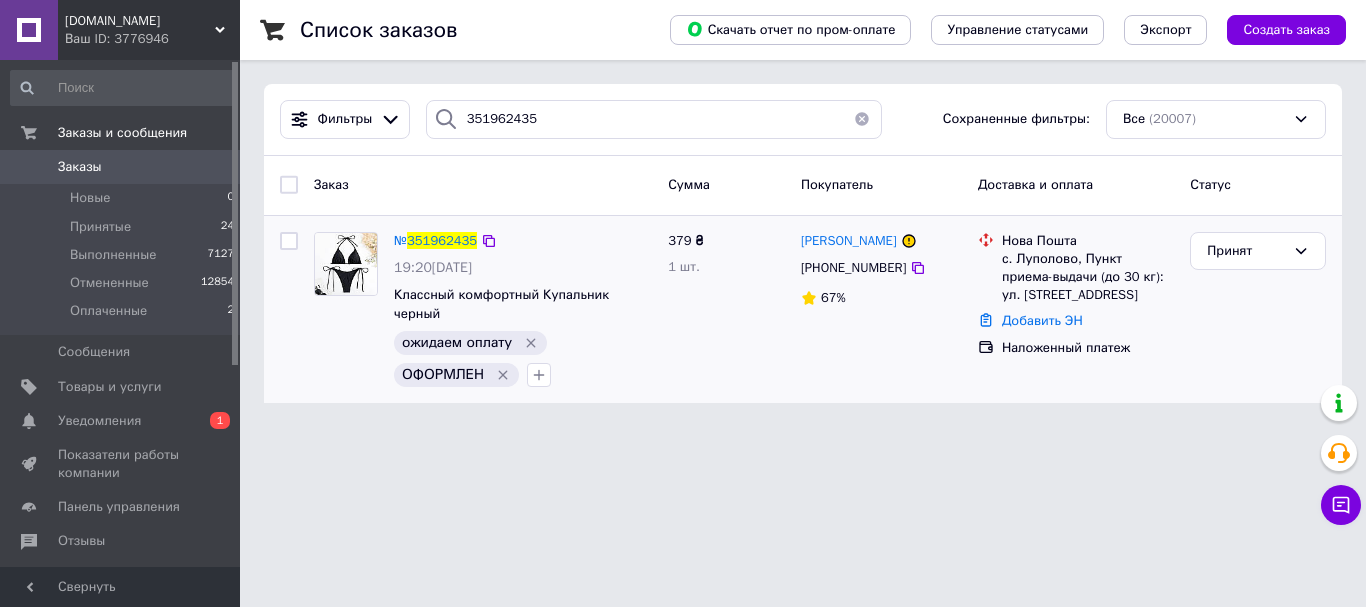 click 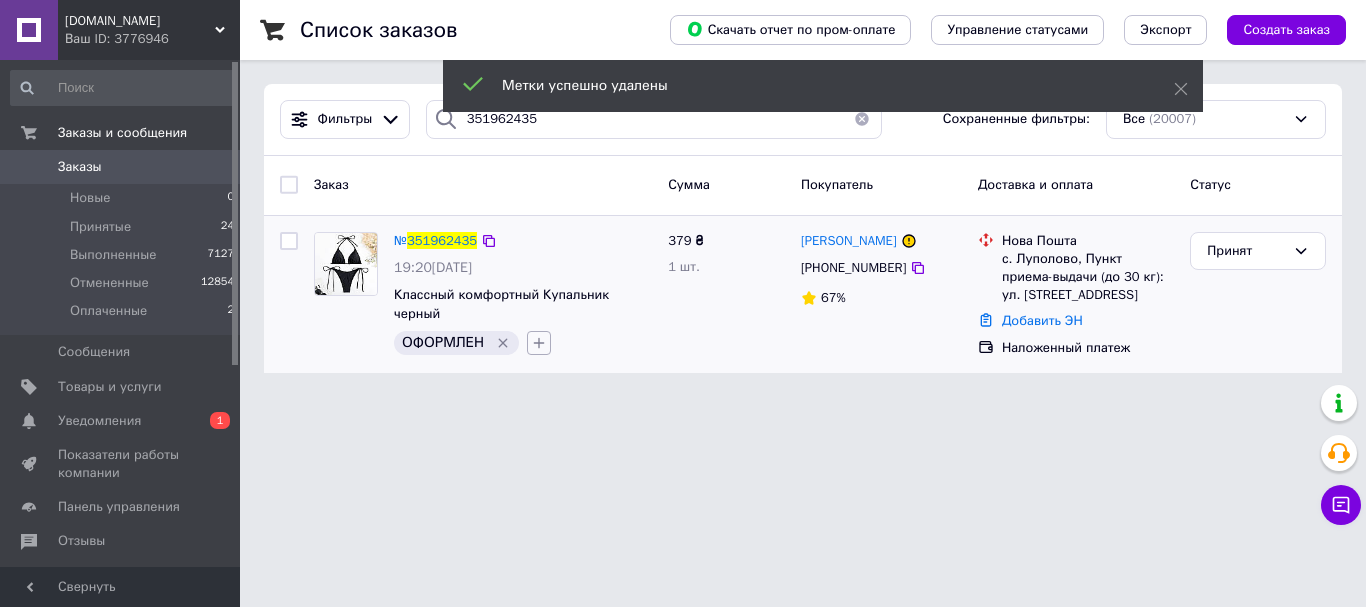 click 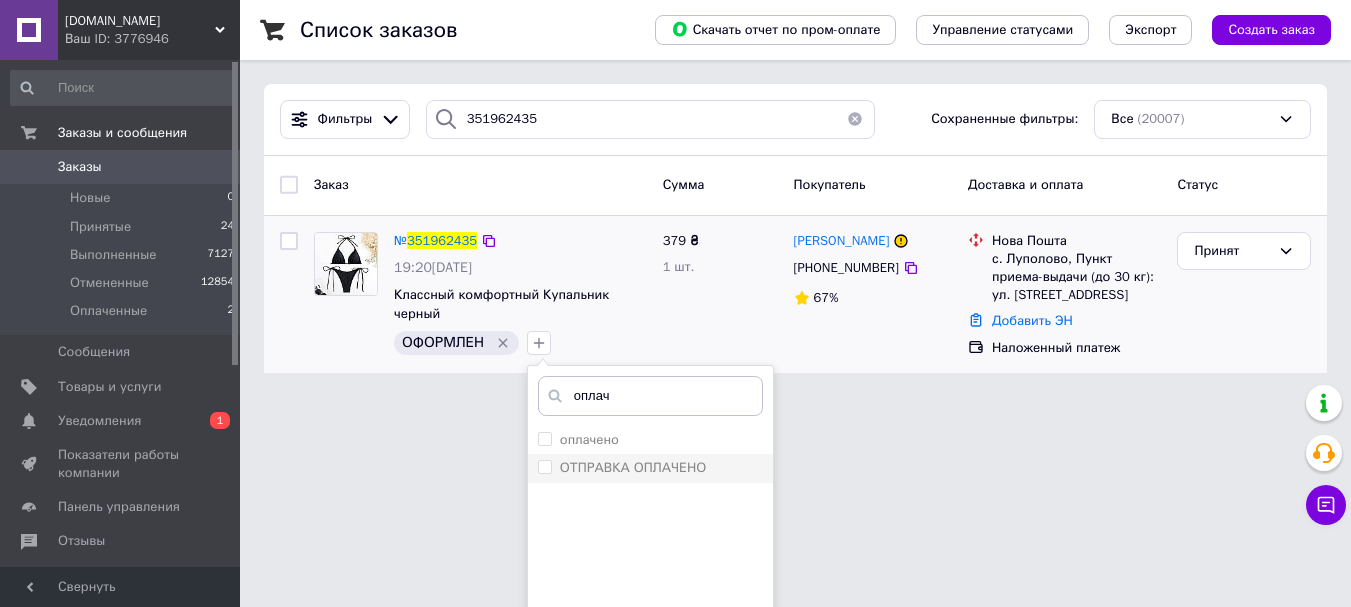 type on "оплач" 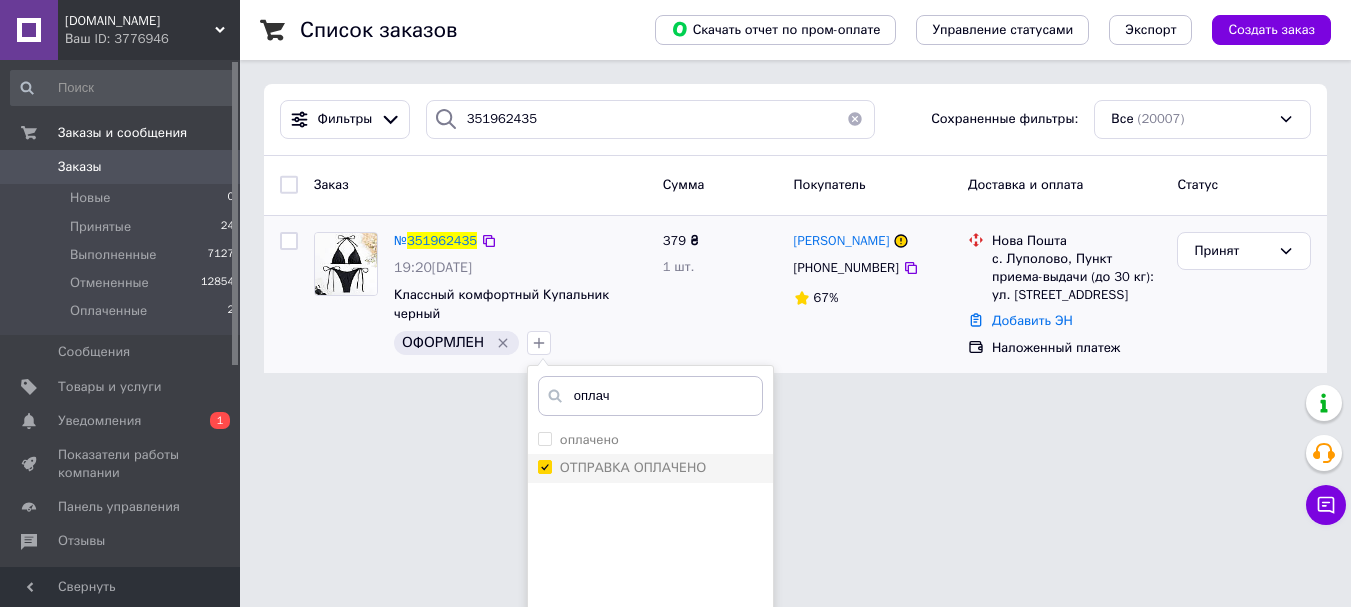 checkbox on "true" 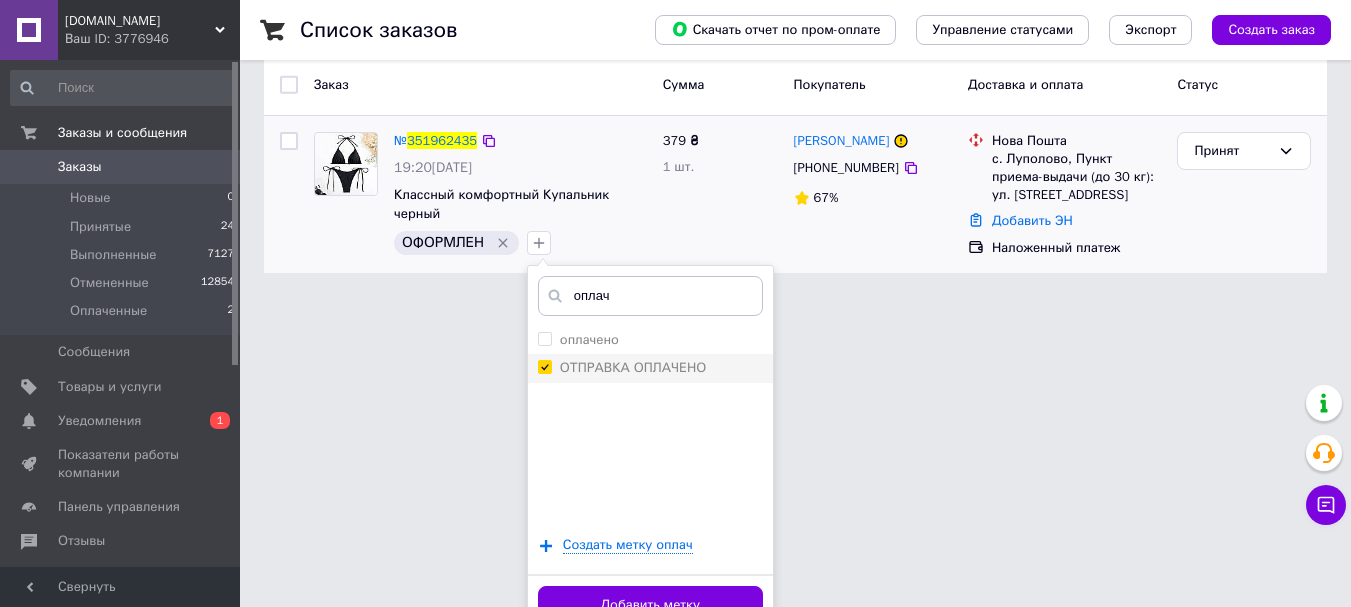scroll, scrollTop: 129, scrollLeft: 0, axis: vertical 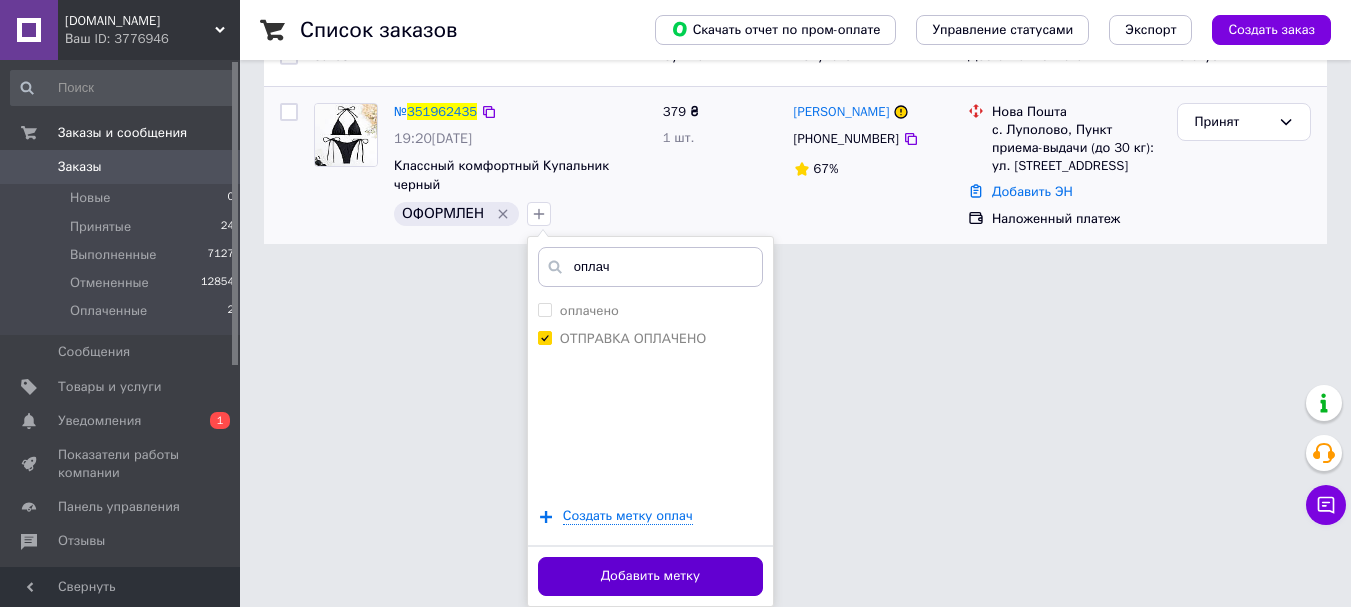 click on "Добавить метку" at bounding box center (650, 576) 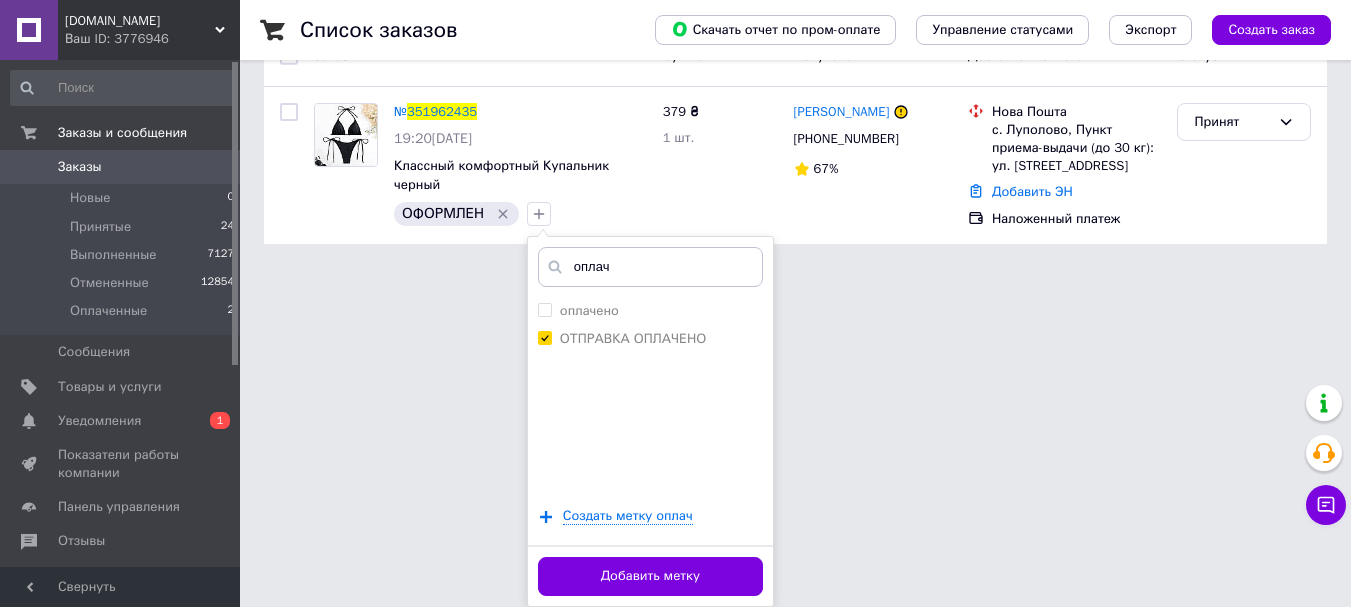 scroll, scrollTop: 0, scrollLeft: 0, axis: both 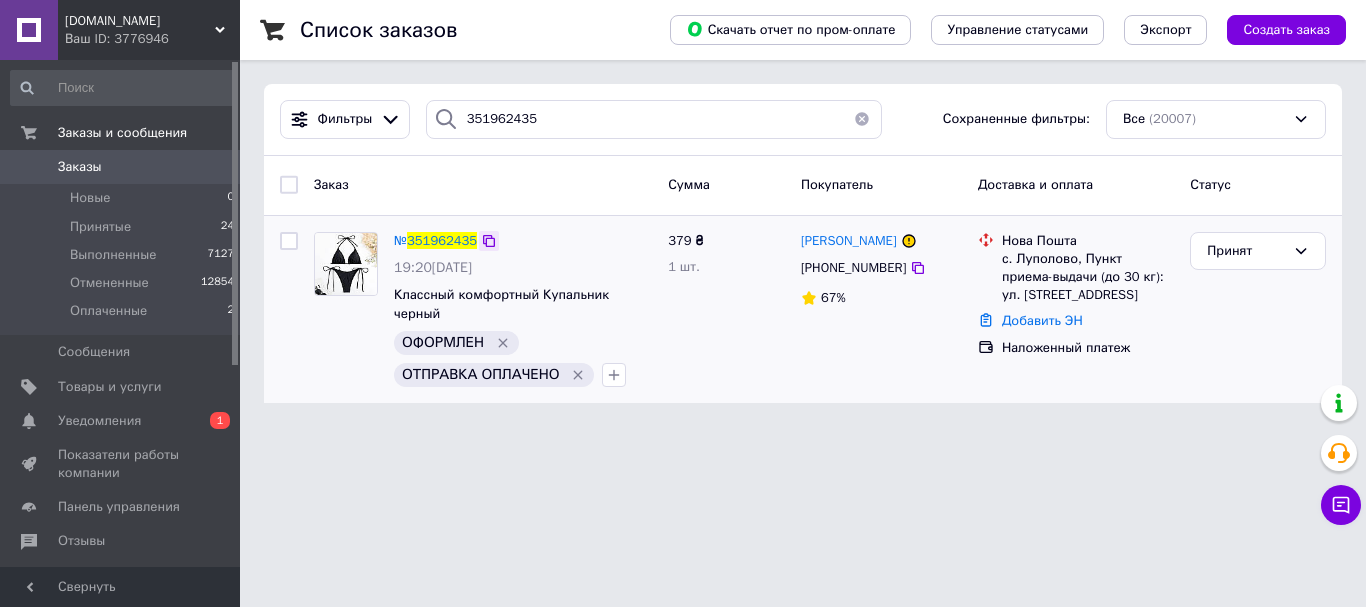 click 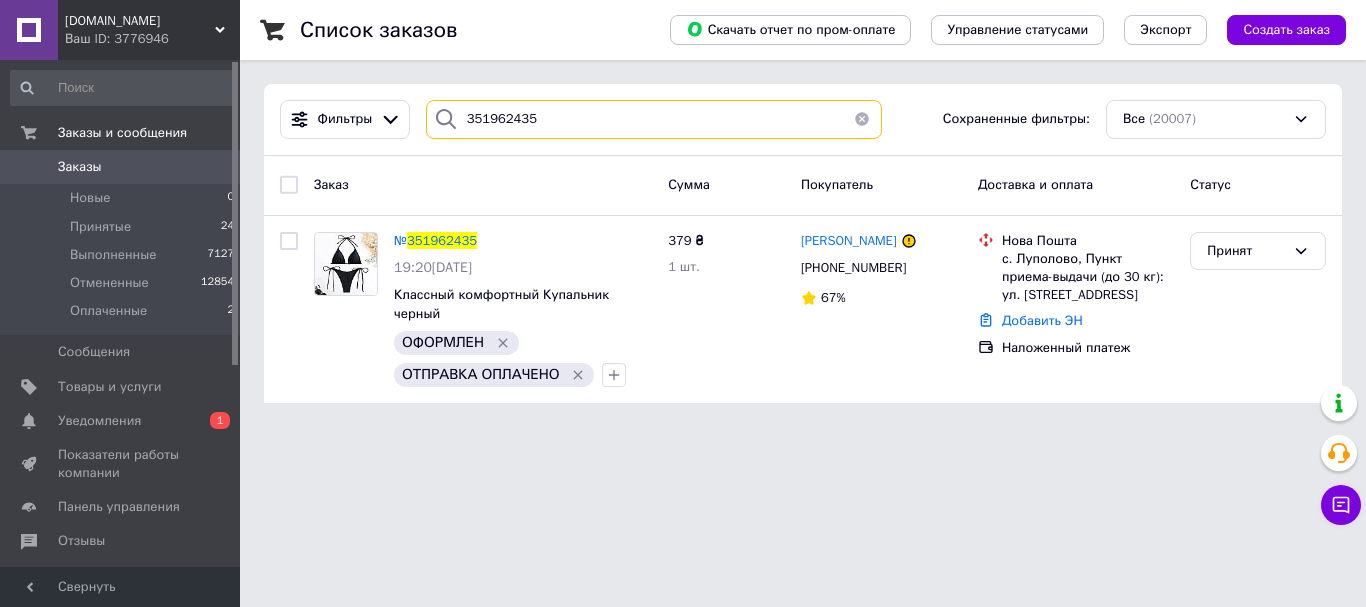 click on "351962435" at bounding box center (654, 119) 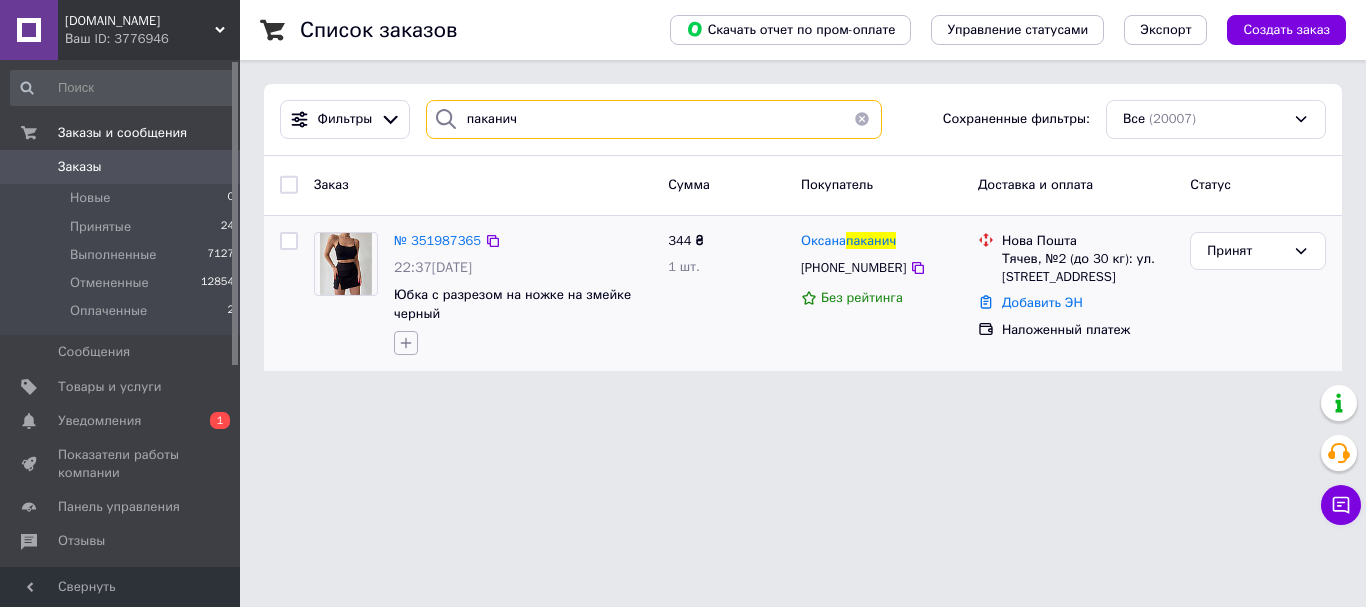 type on "паканич" 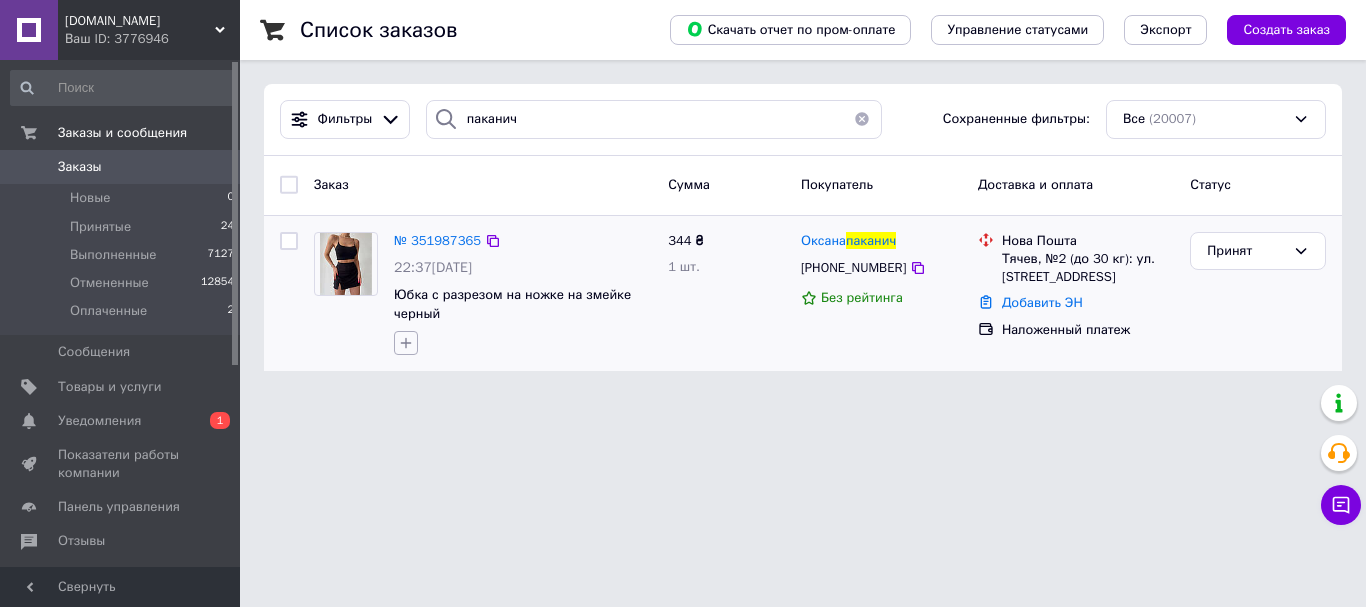 click 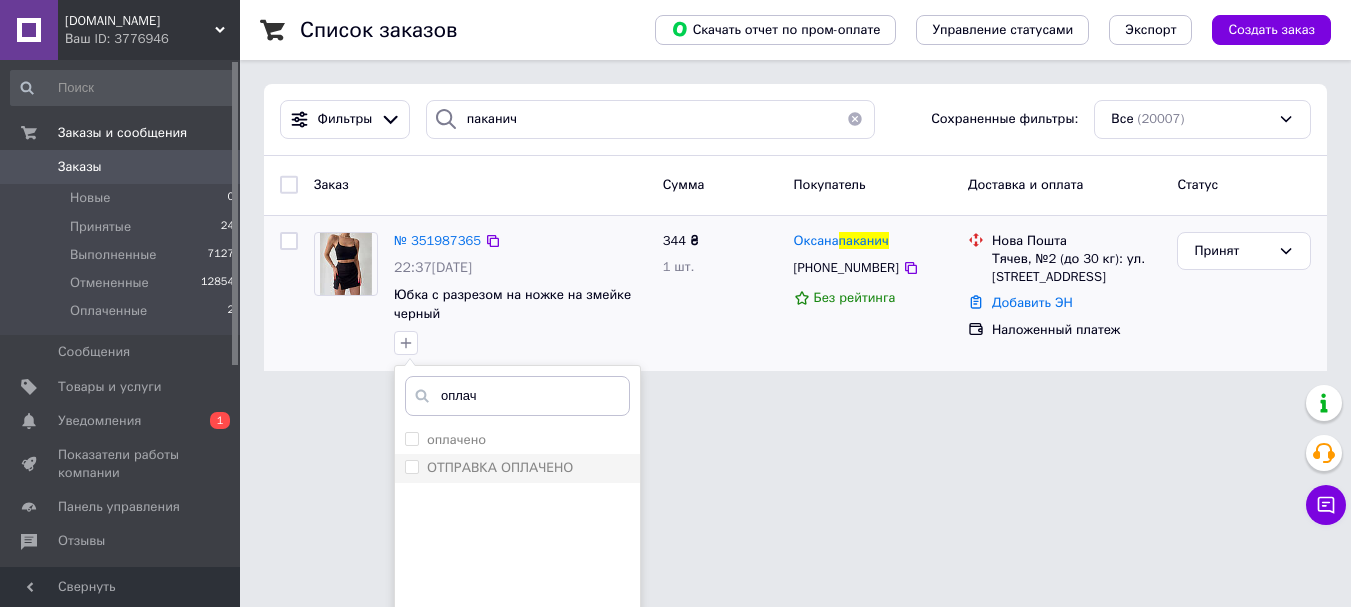 type on "оплач" 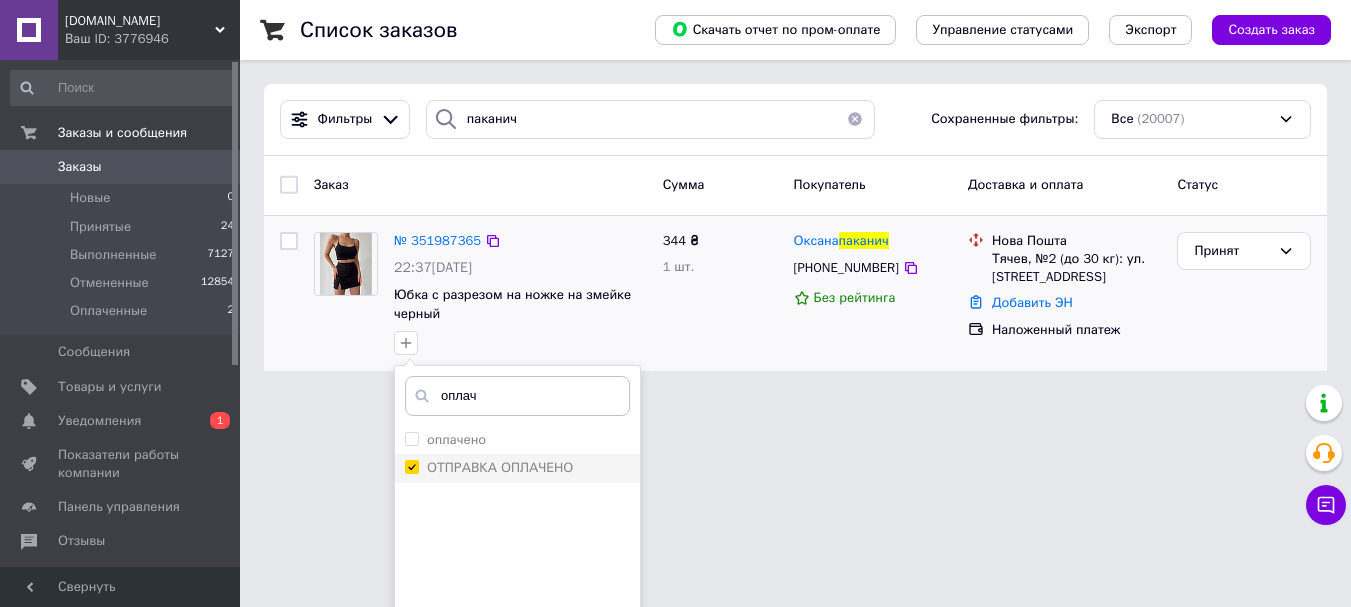 checkbox on "true" 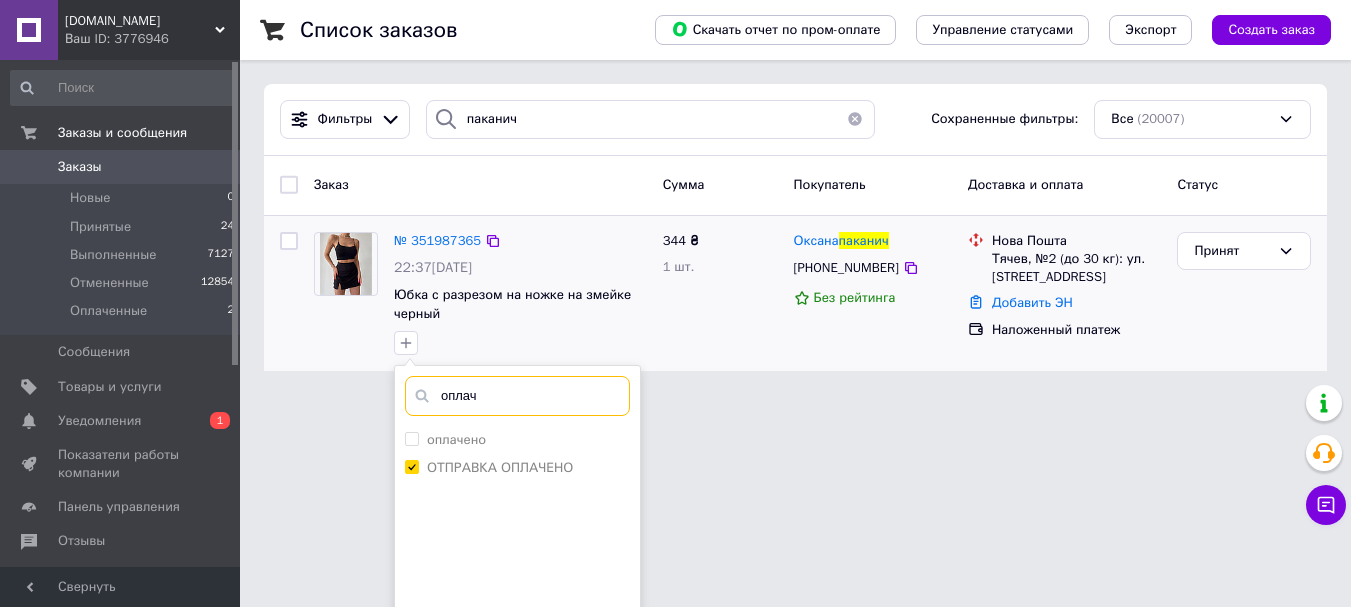 click on "оплач" at bounding box center [517, 396] 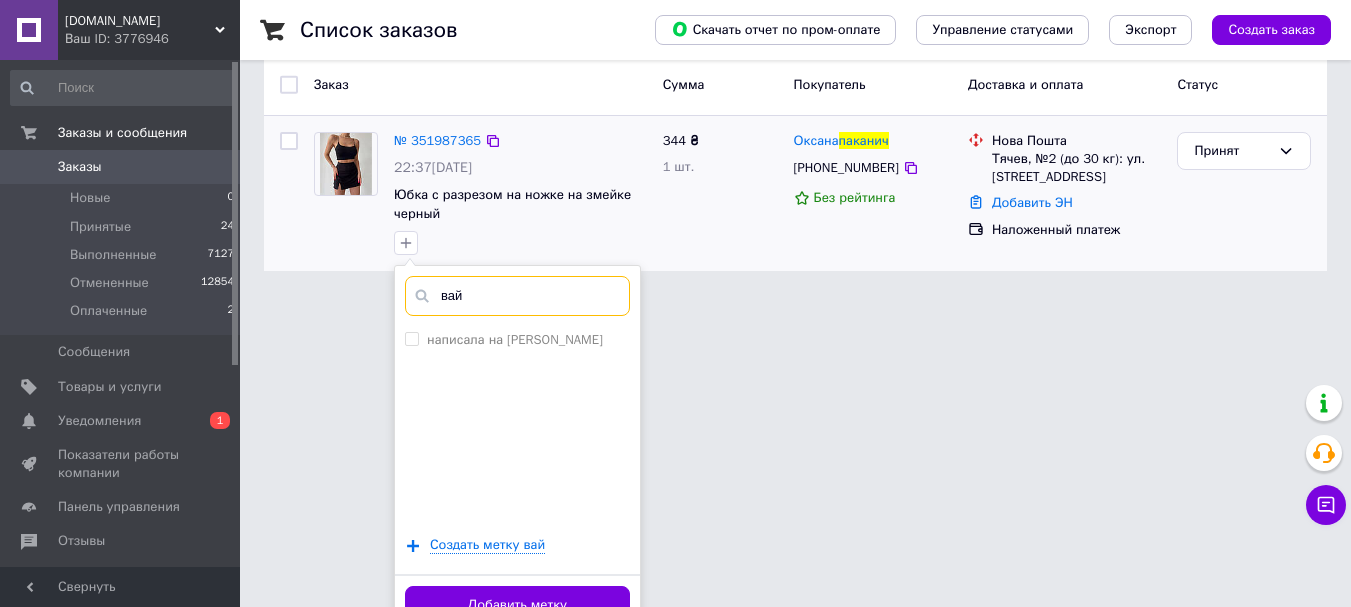 scroll, scrollTop: 129, scrollLeft: 0, axis: vertical 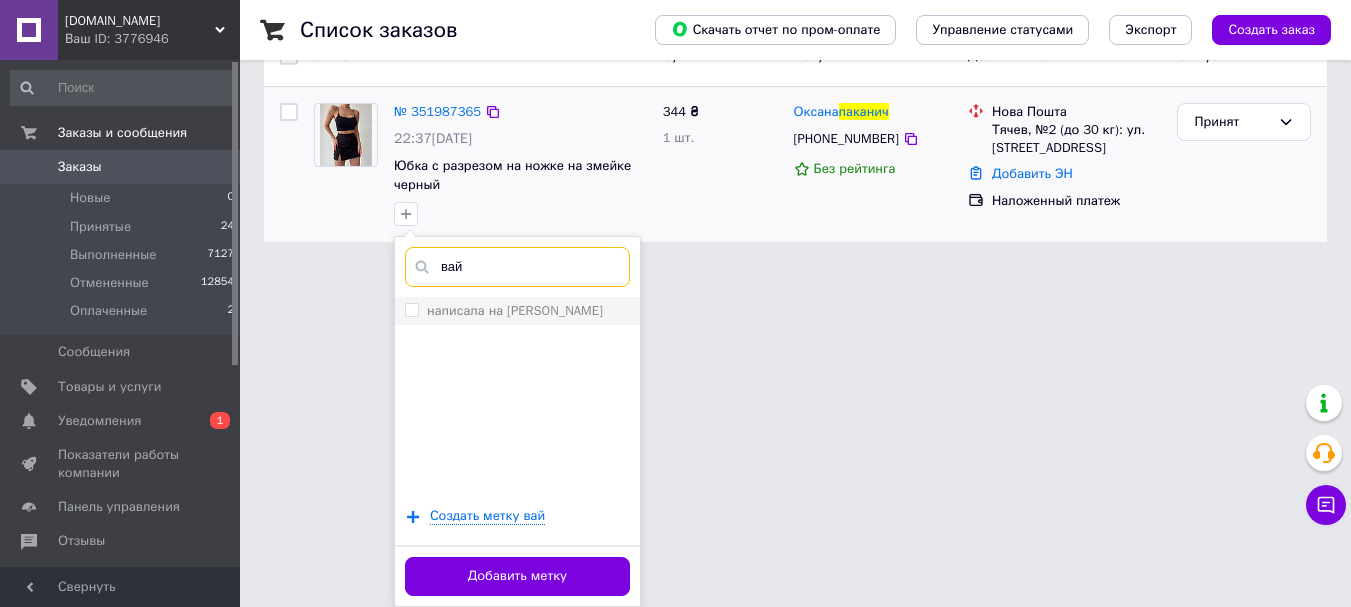 type on "вай" 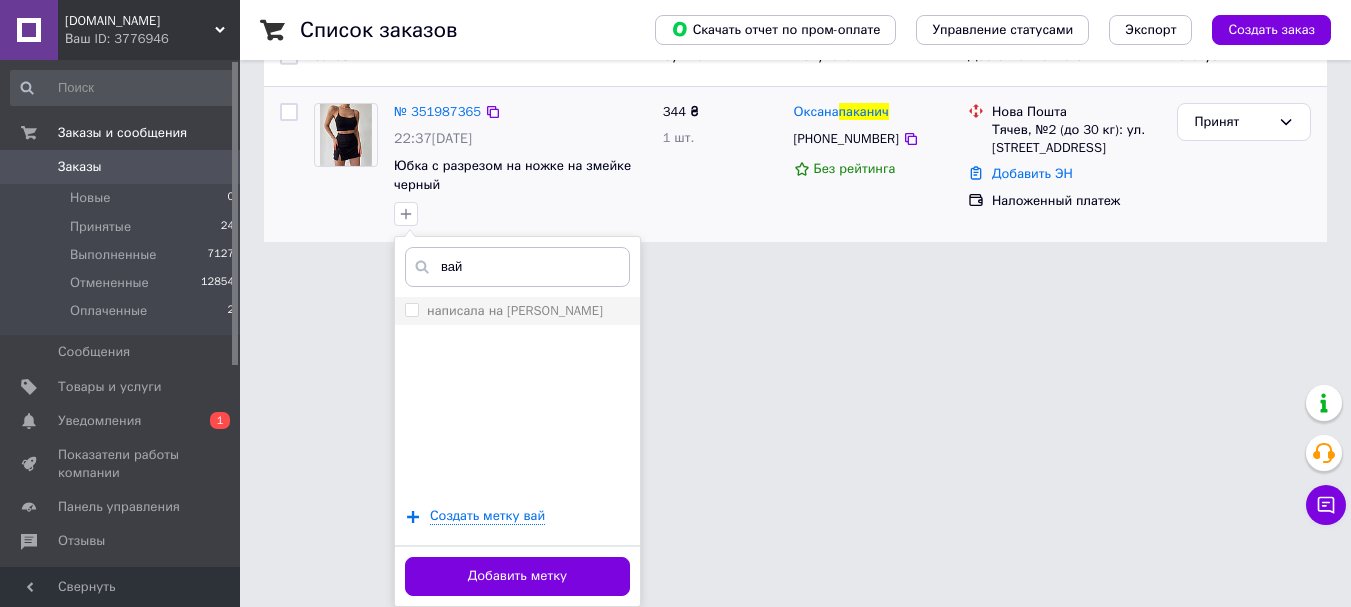 click on "написала на вайбер" at bounding box center [517, 311] 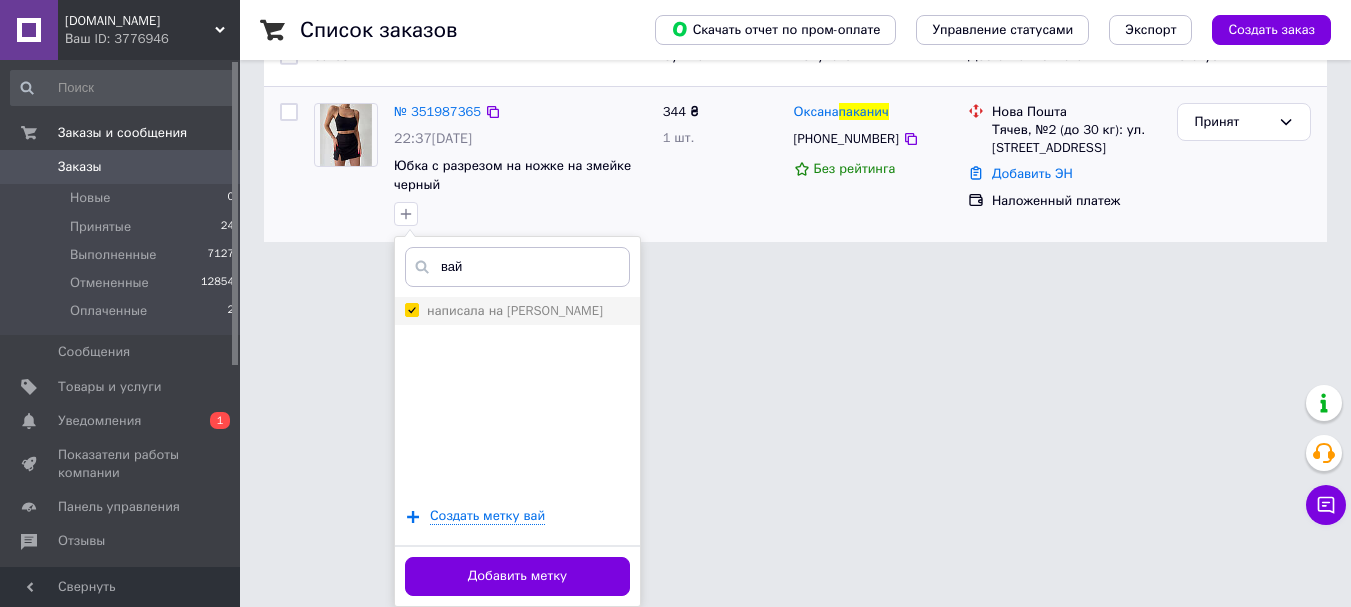checkbox on "true" 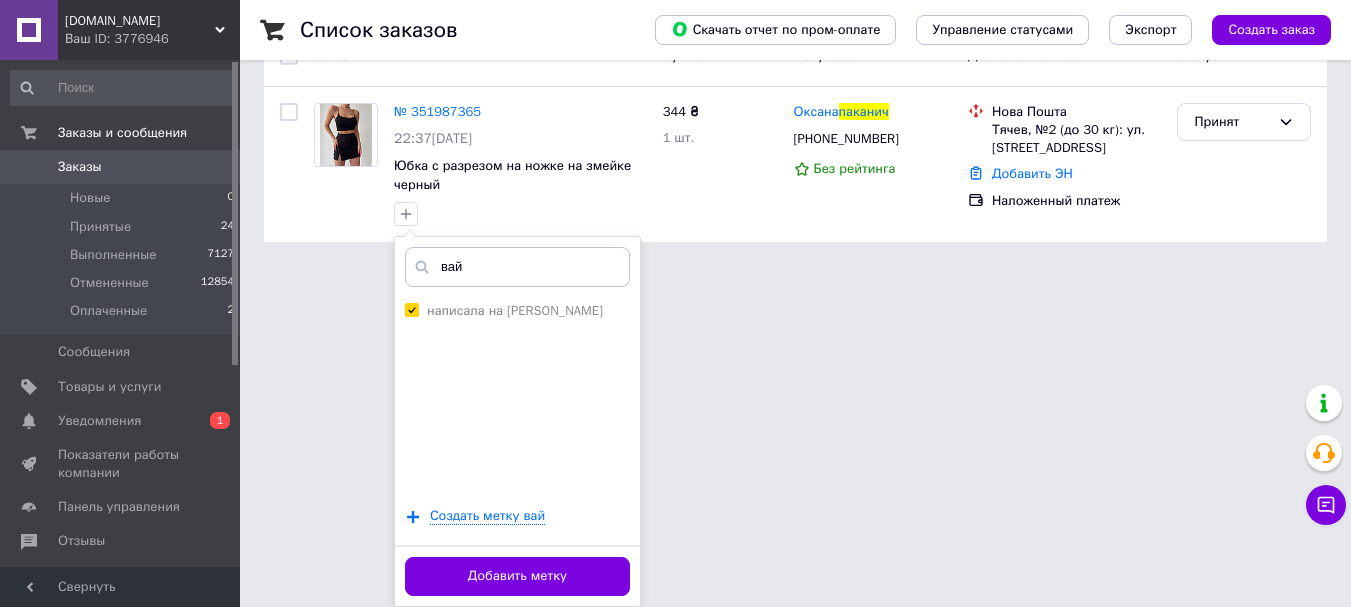 click on "Добавить метку" at bounding box center [517, 576] 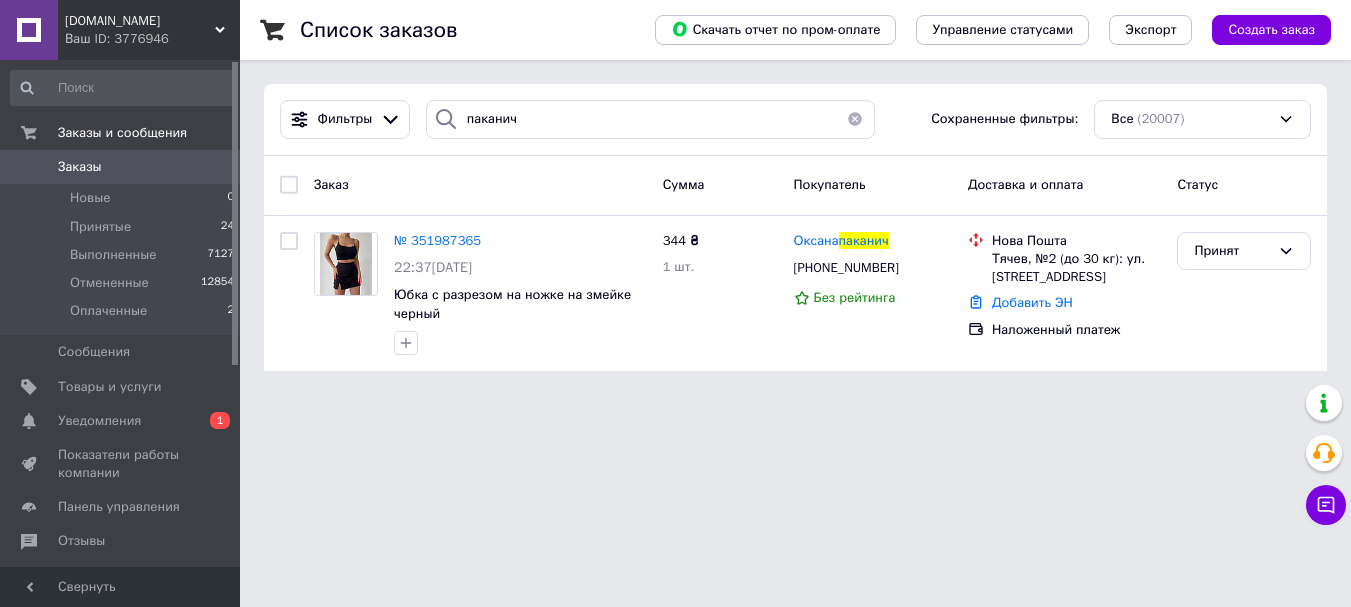 scroll, scrollTop: 0, scrollLeft: 0, axis: both 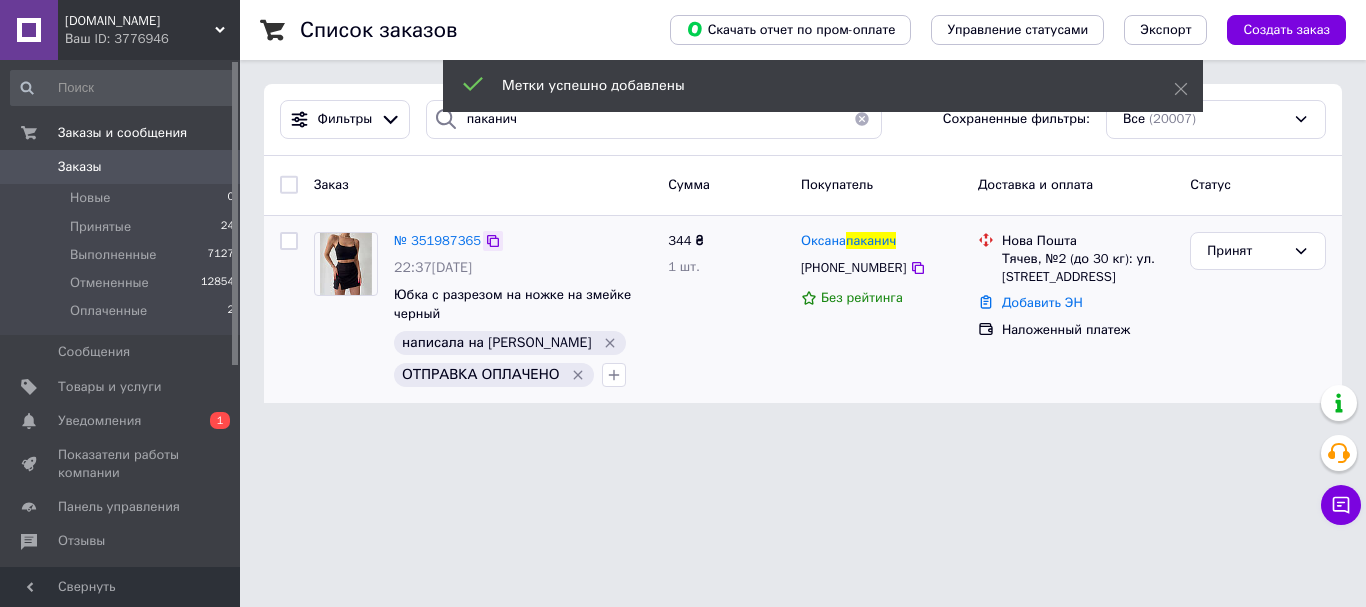 click 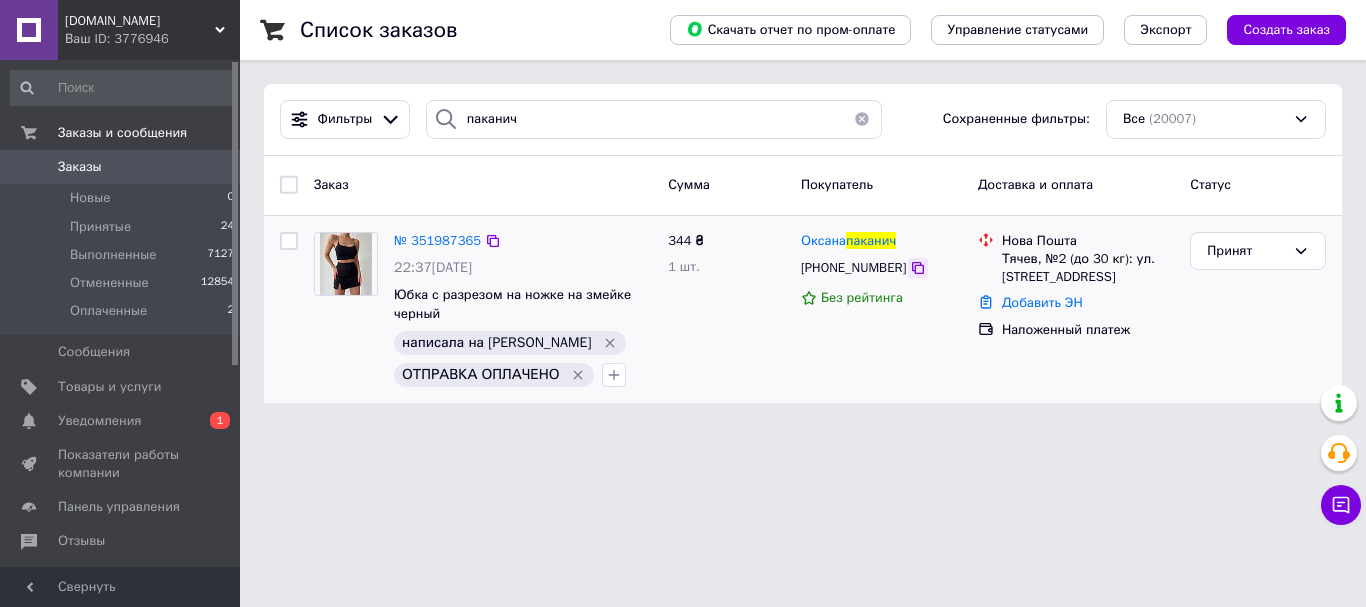 click 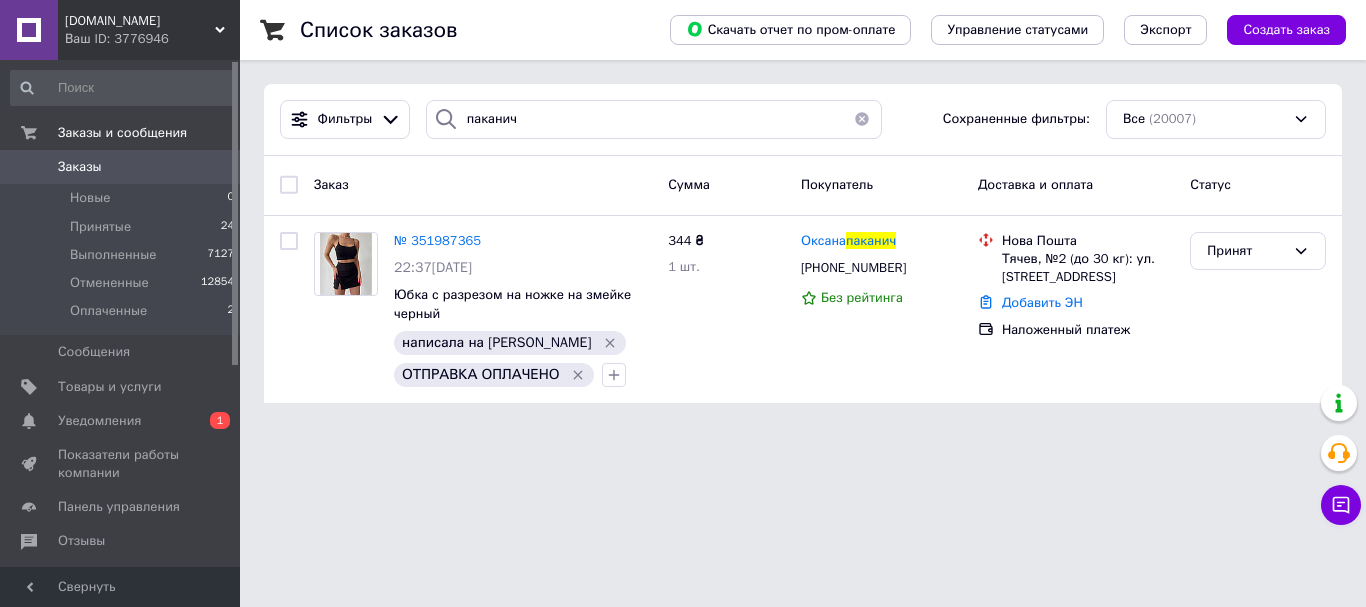 click at bounding box center [862, 119] 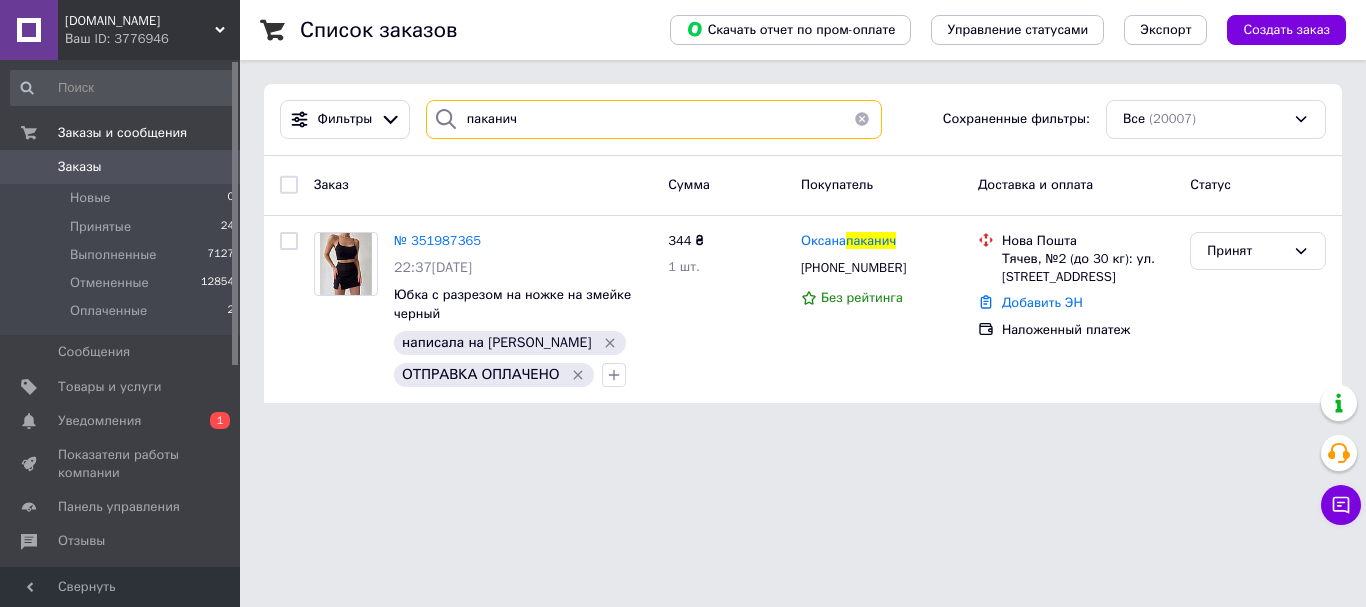 type 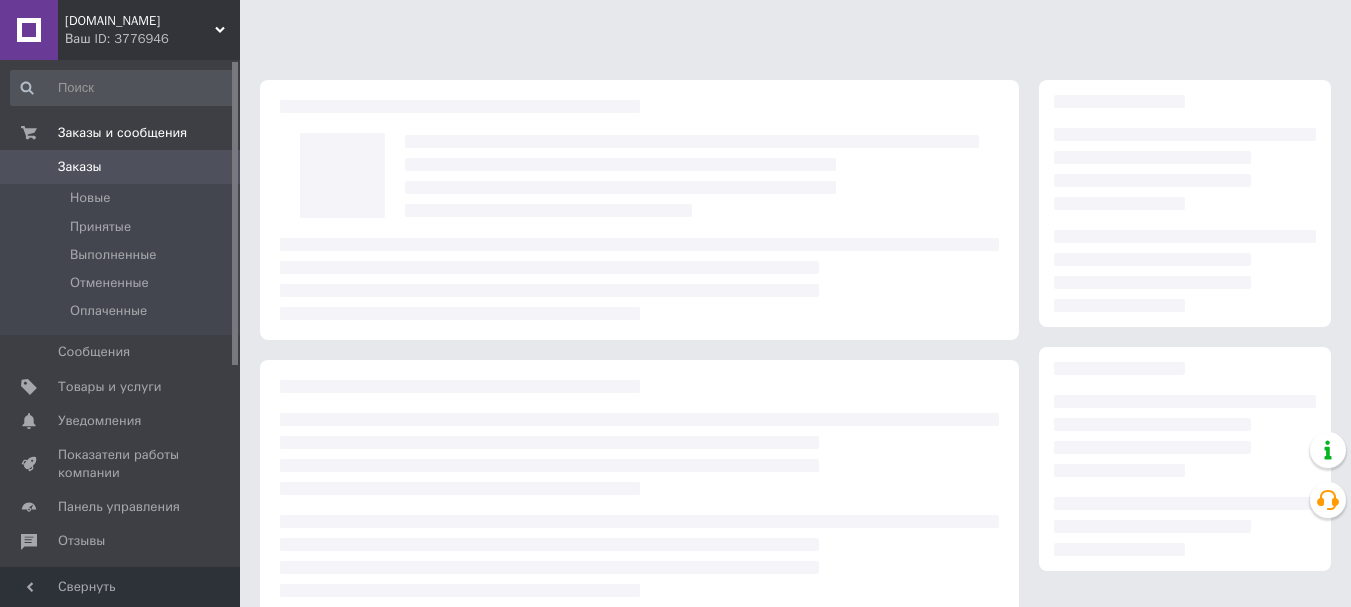 scroll, scrollTop: 0, scrollLeft: 0, axis: both 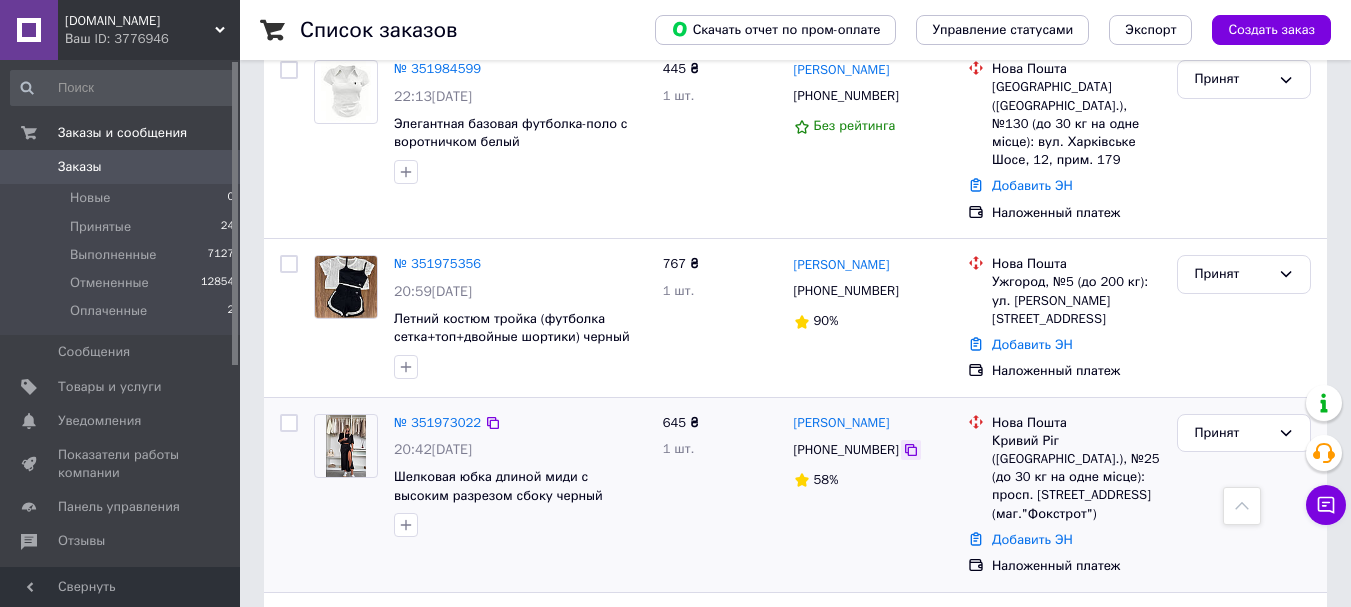 click 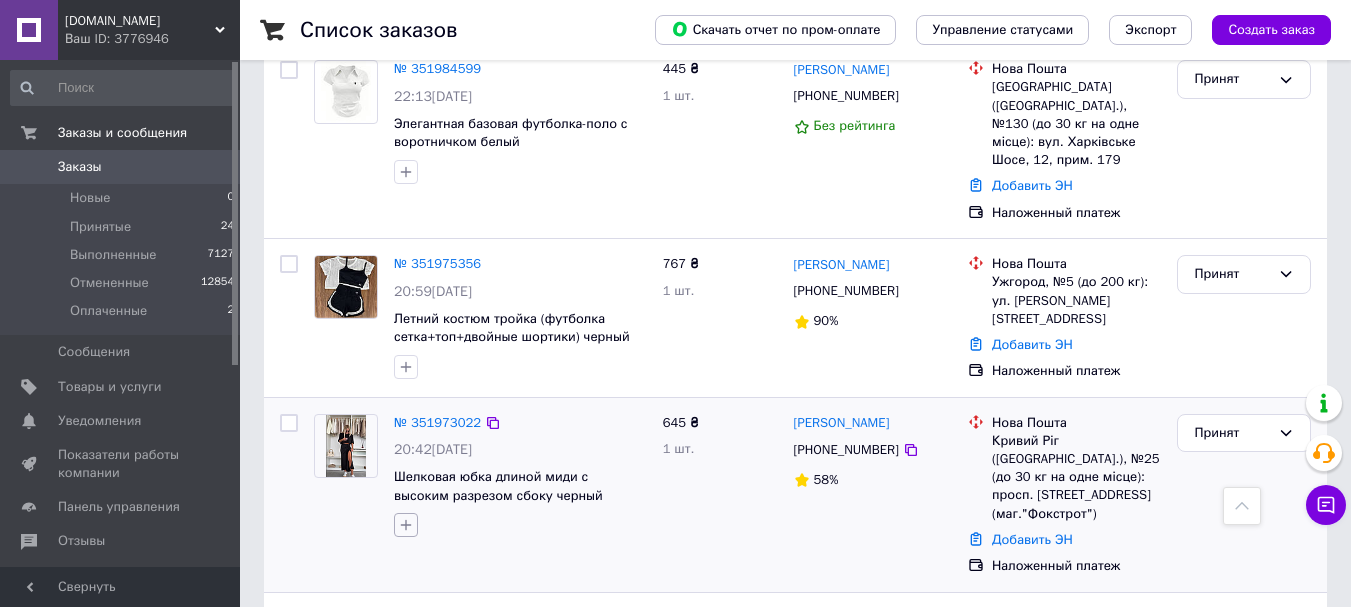 click 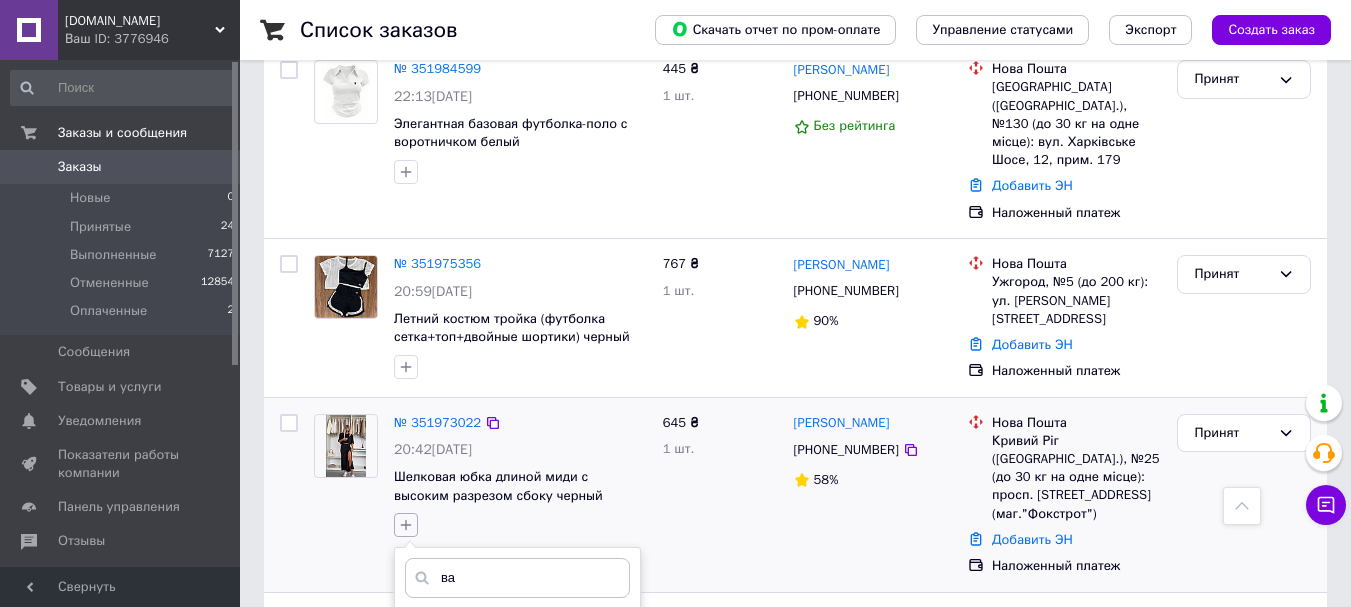 type on "вай" 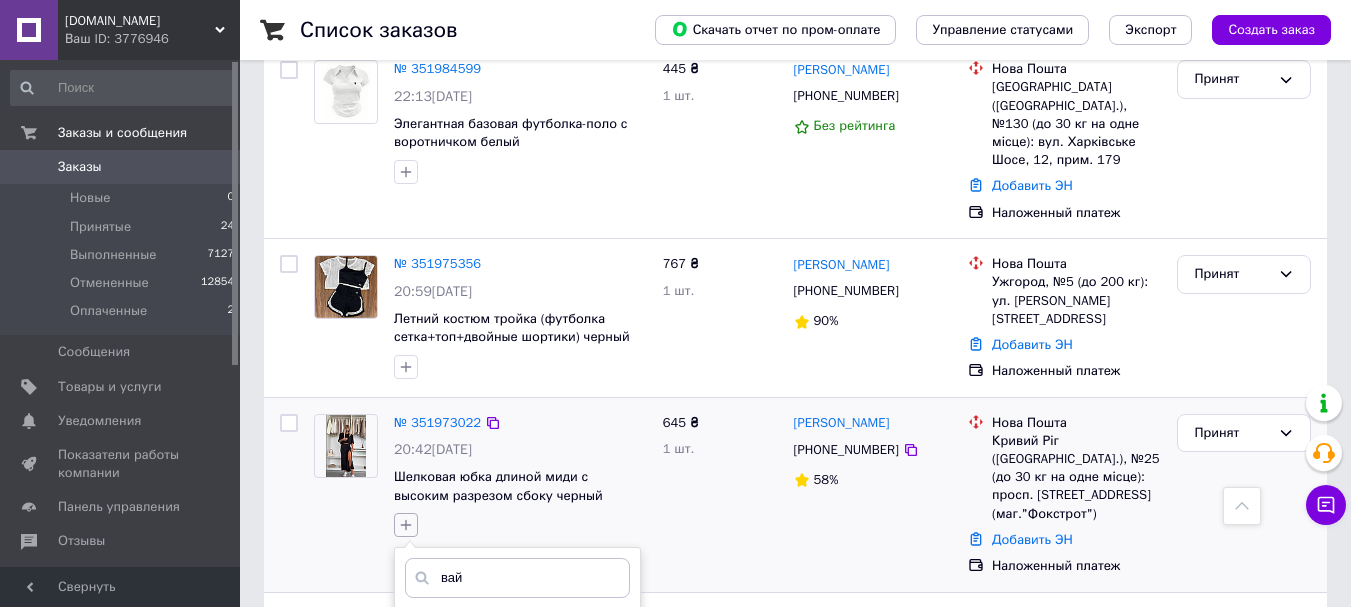 checkbox on "true" 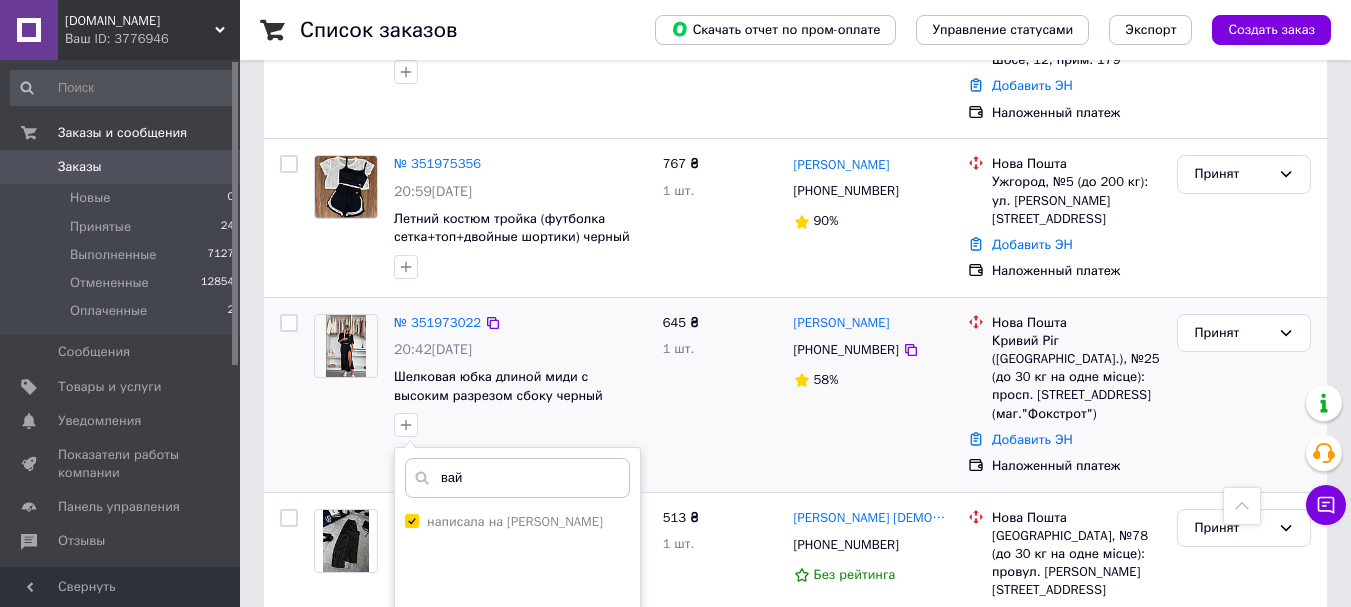 scroll, scrollTop: 1000, scrollLeft: 0, axis: vertical 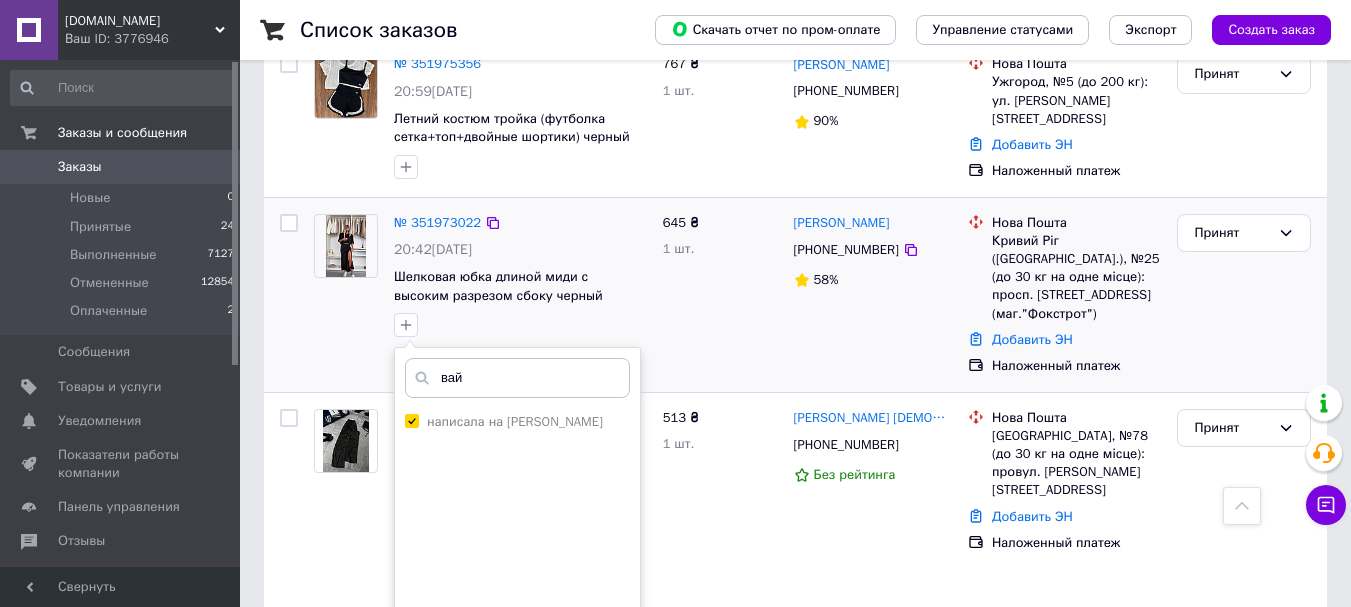 type on "вай" 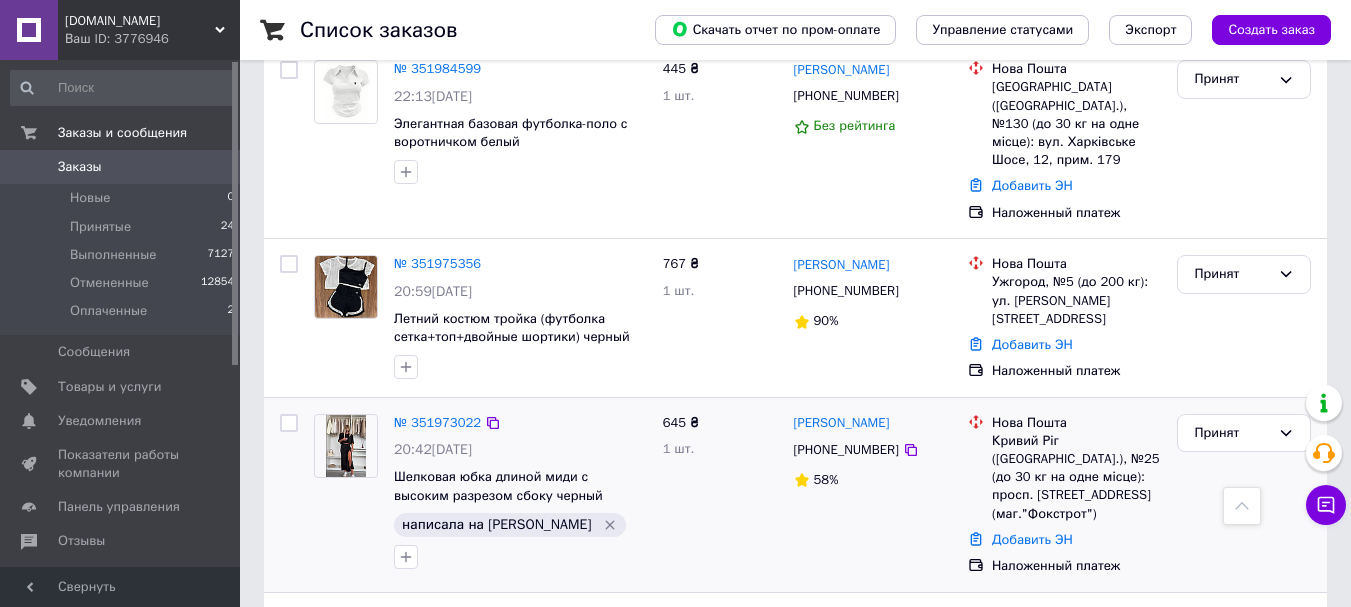 scroll, scrollTop: 600, scrollLeft: 0, axis: vertical 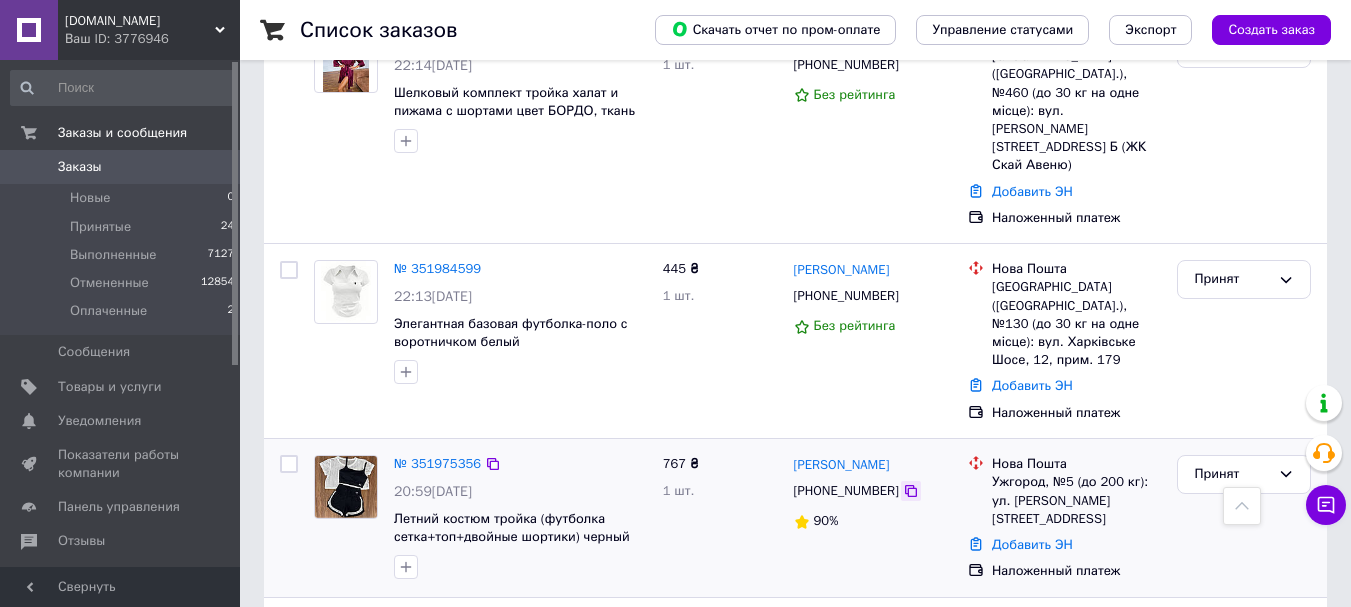 click 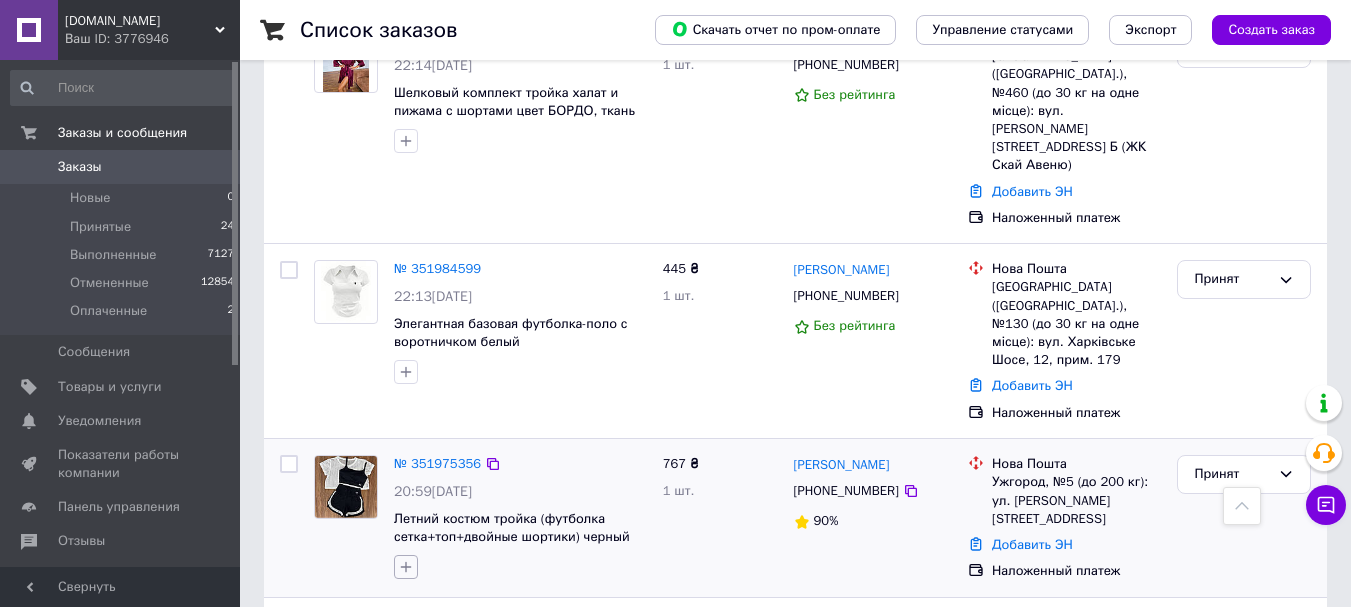 click 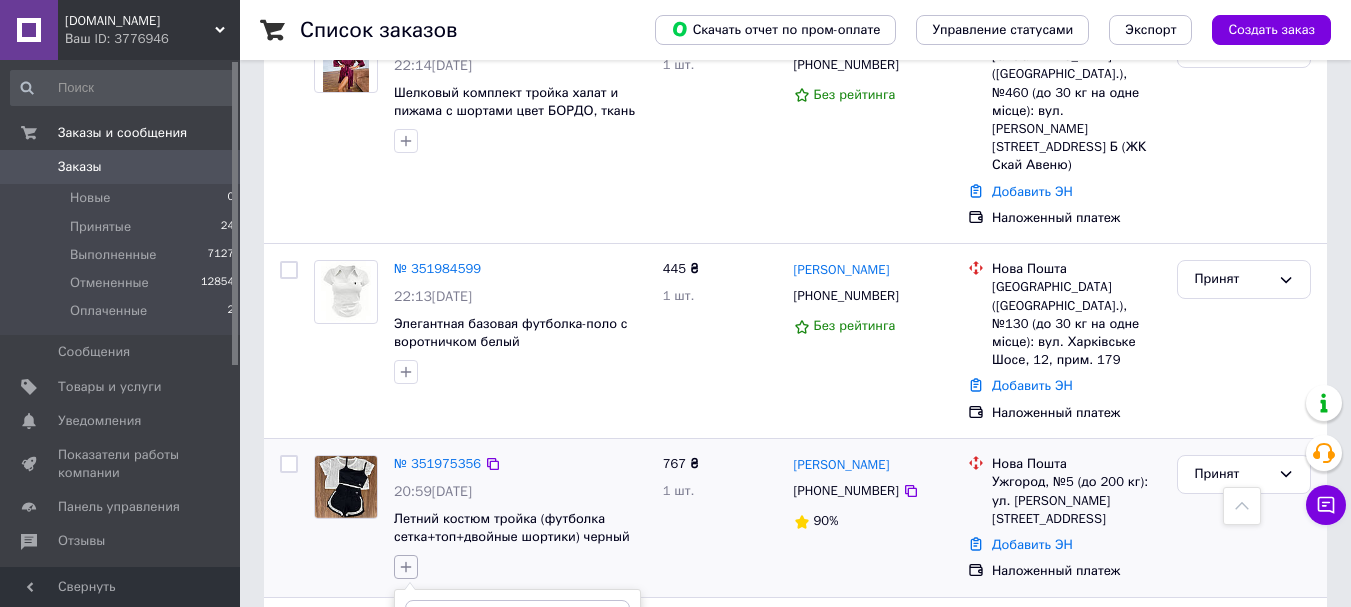 type on "вай" 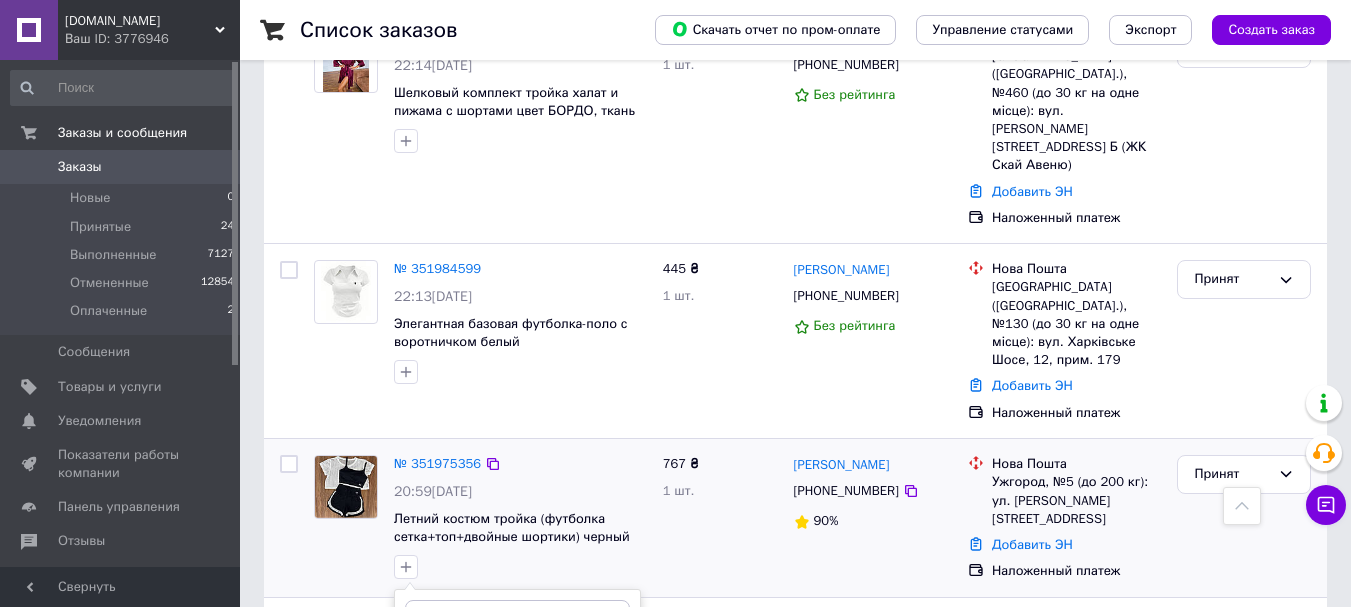 scroll, scrollTop: 900, scrollLeft: 0, axis: vertical 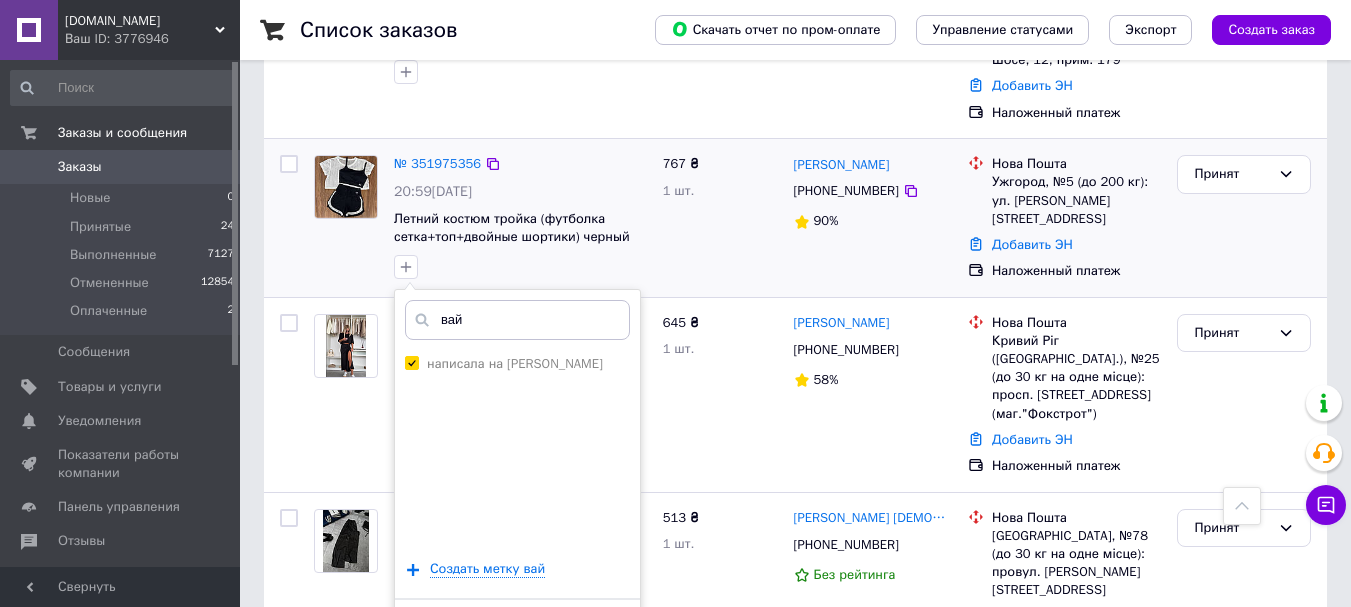 type on "вай" 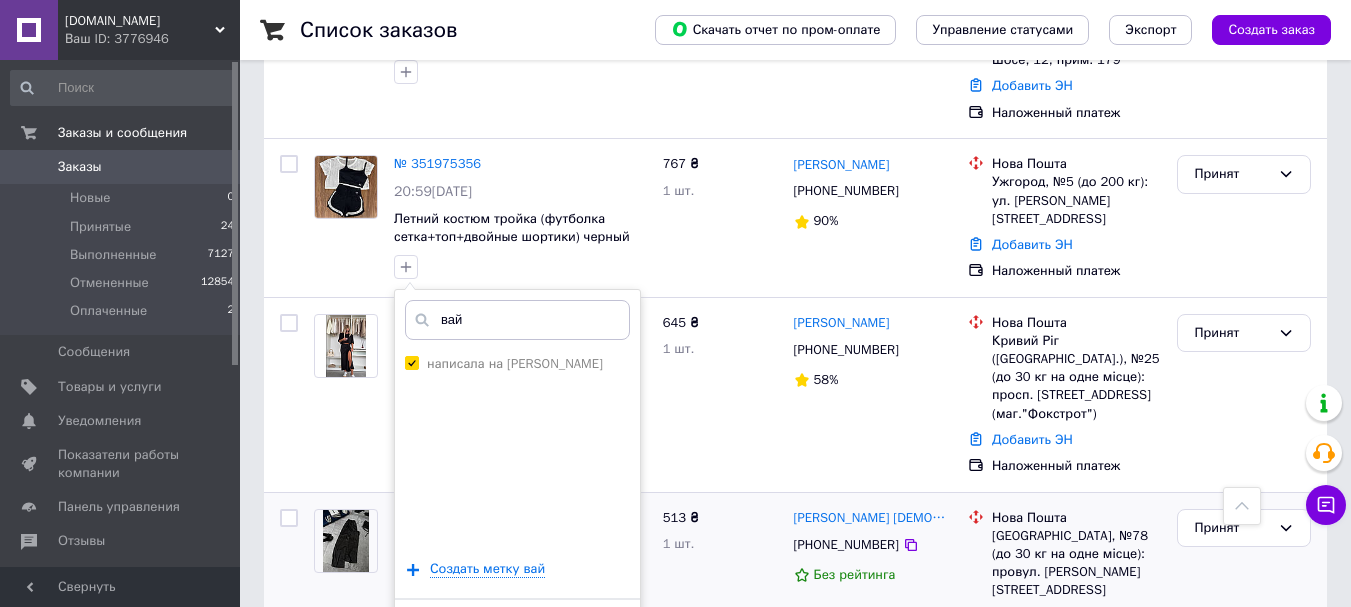 drag, startPoint x: 539, startPoint y: 504, endPoint x: 483, endPoint y: 582, distance: 96.02083 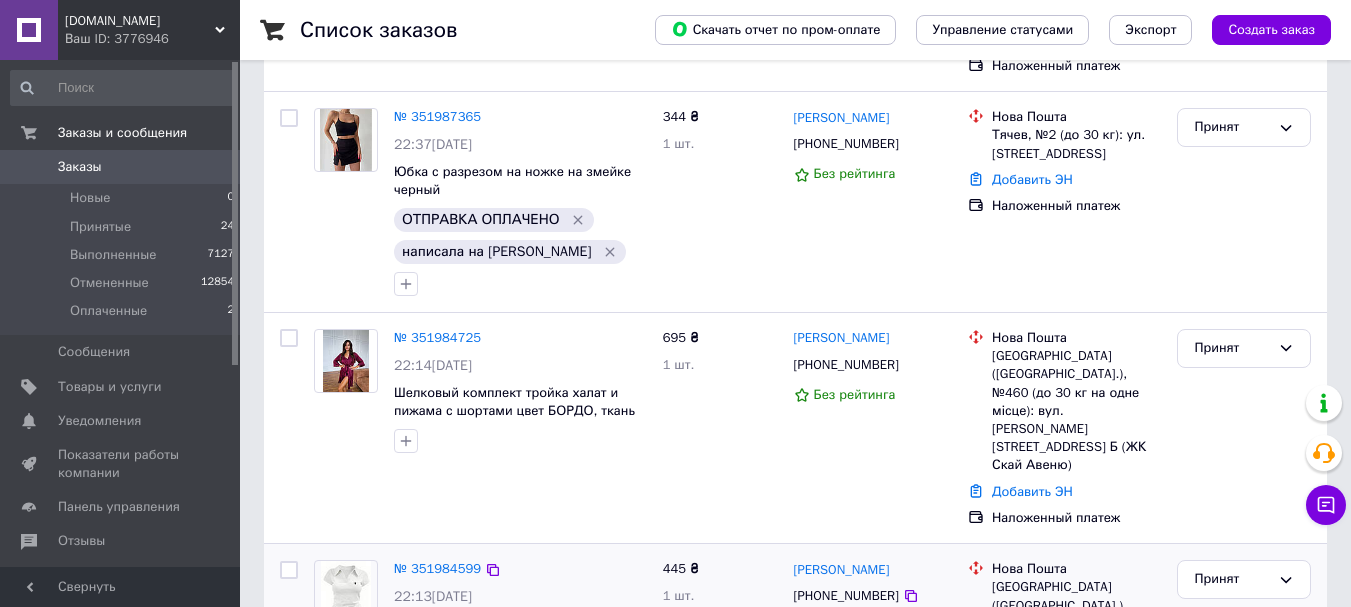 scroll, scrollTop: 400, scrollLeft: 0, axis: vertical 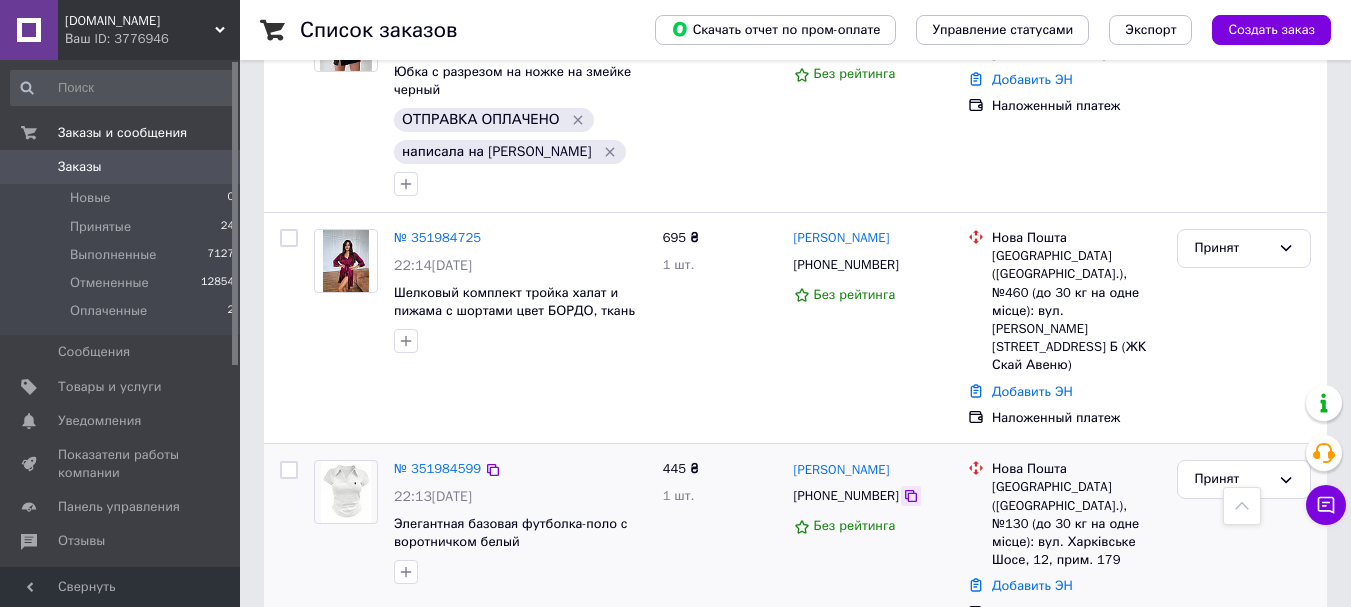 click 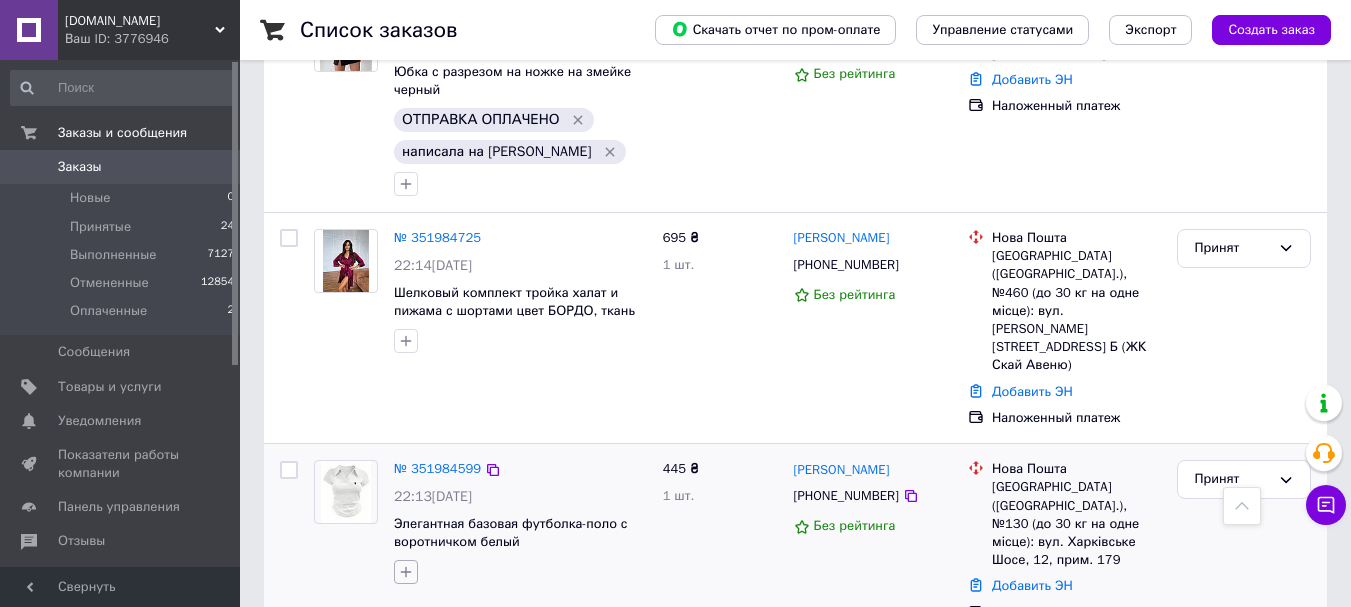 click 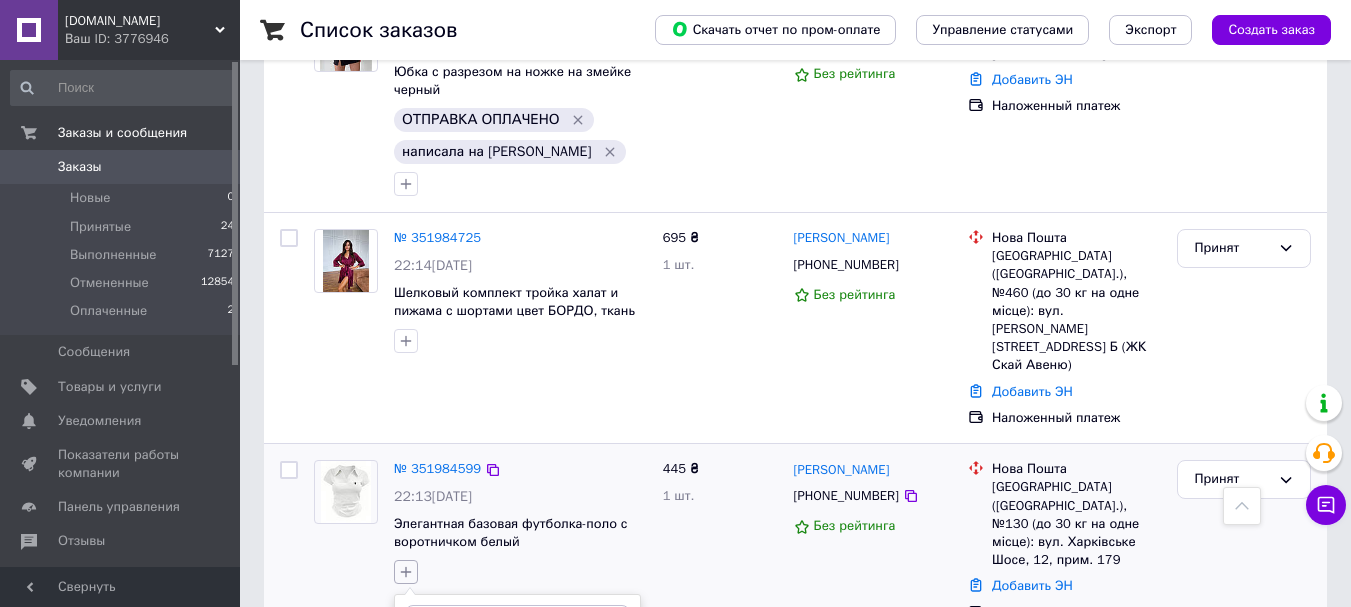type on "ожи" 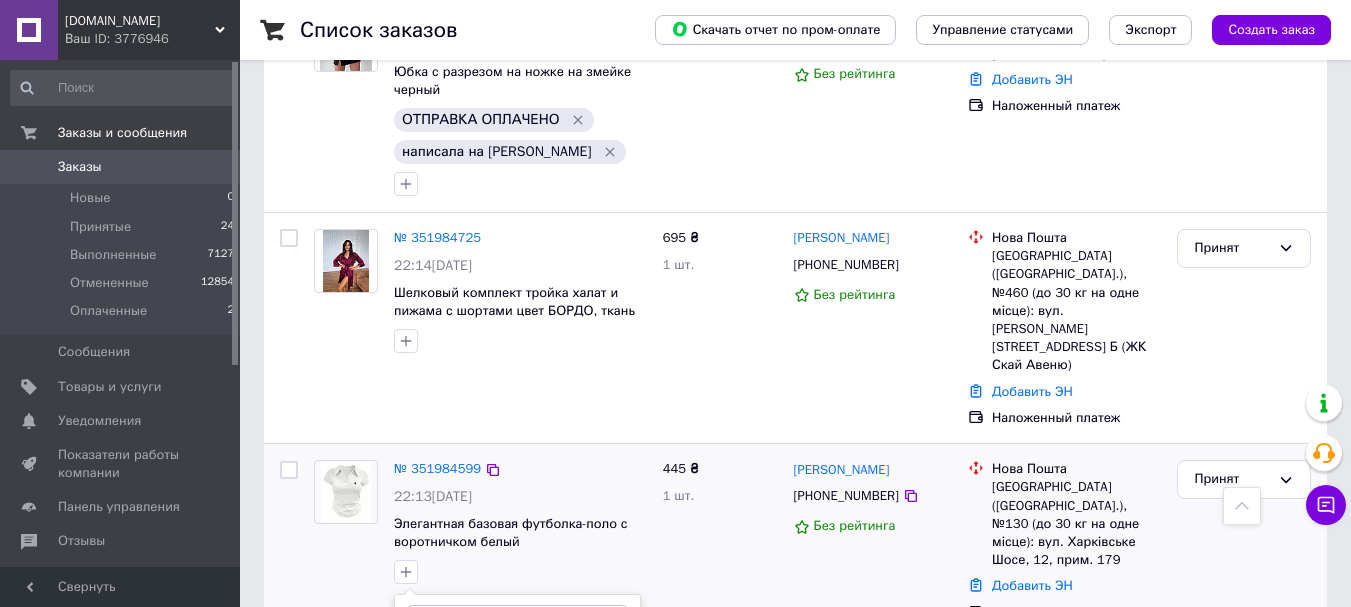 scroll, scrollTop: 600, scrollLeft: 0, axis: vertical 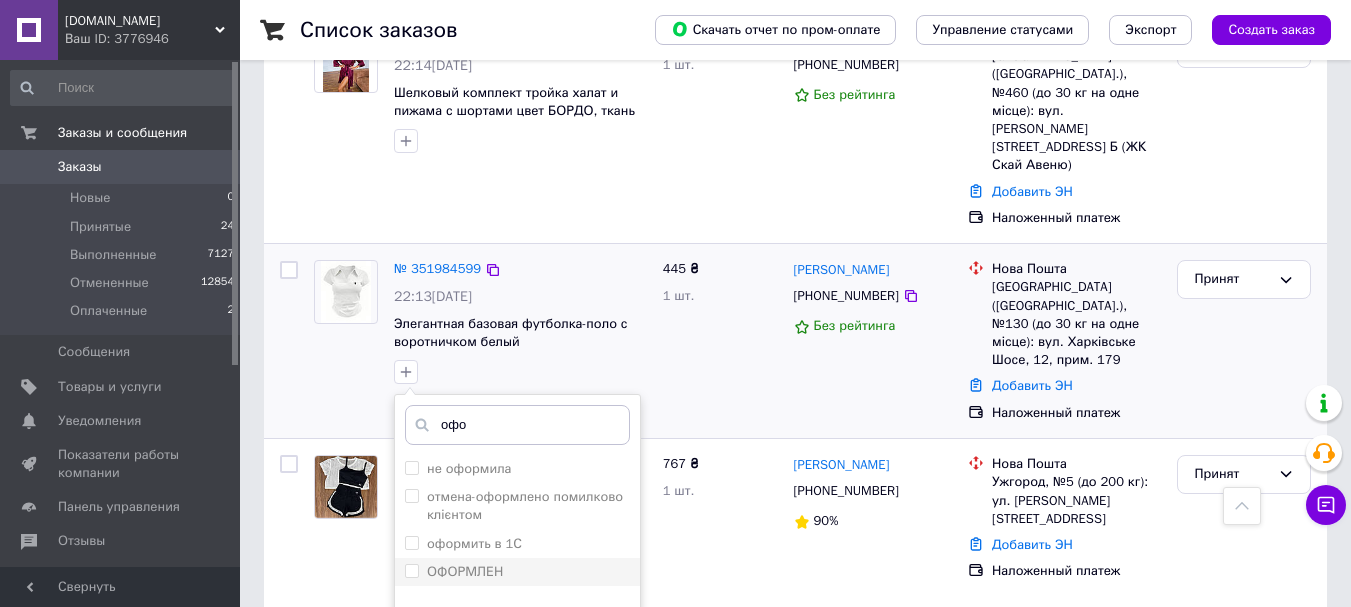 type on "офо" 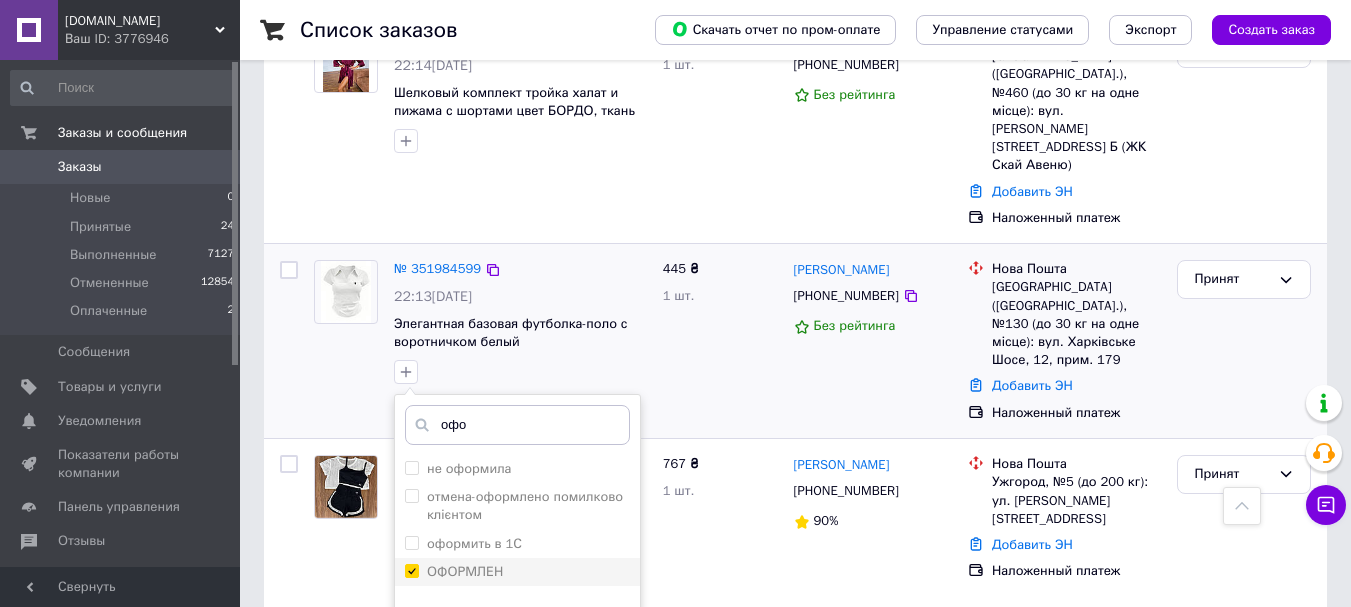 checkbox on "true" 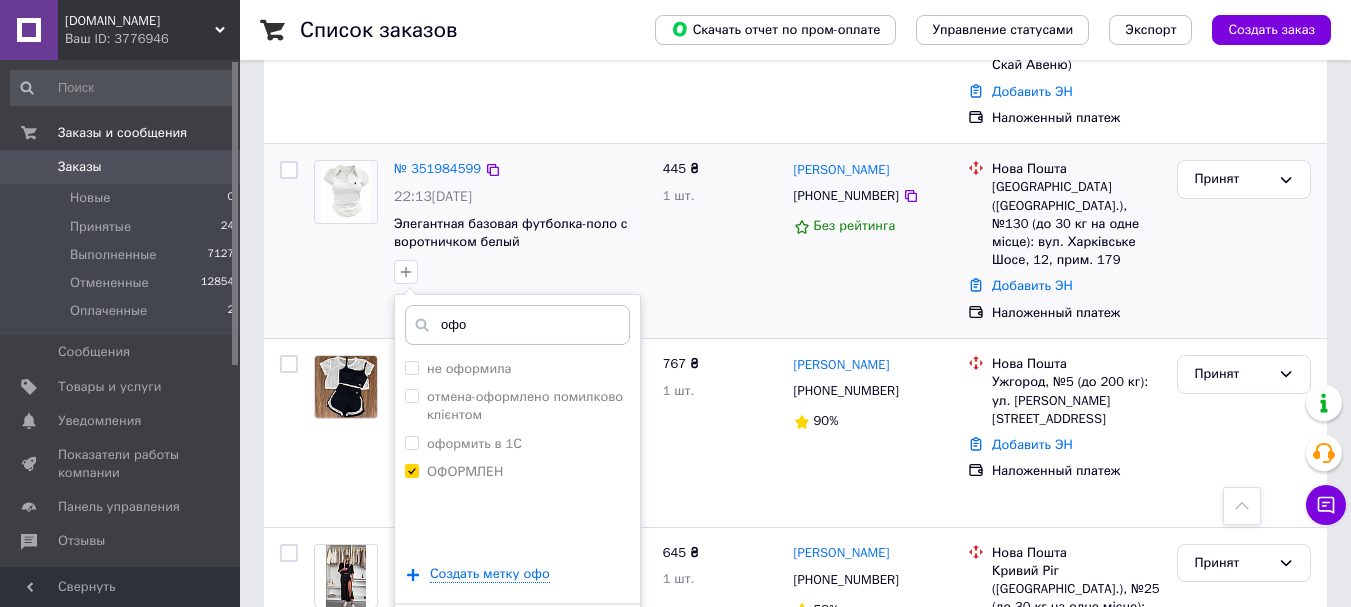 click on "Добавить метку" at bounding box center (517, 634) 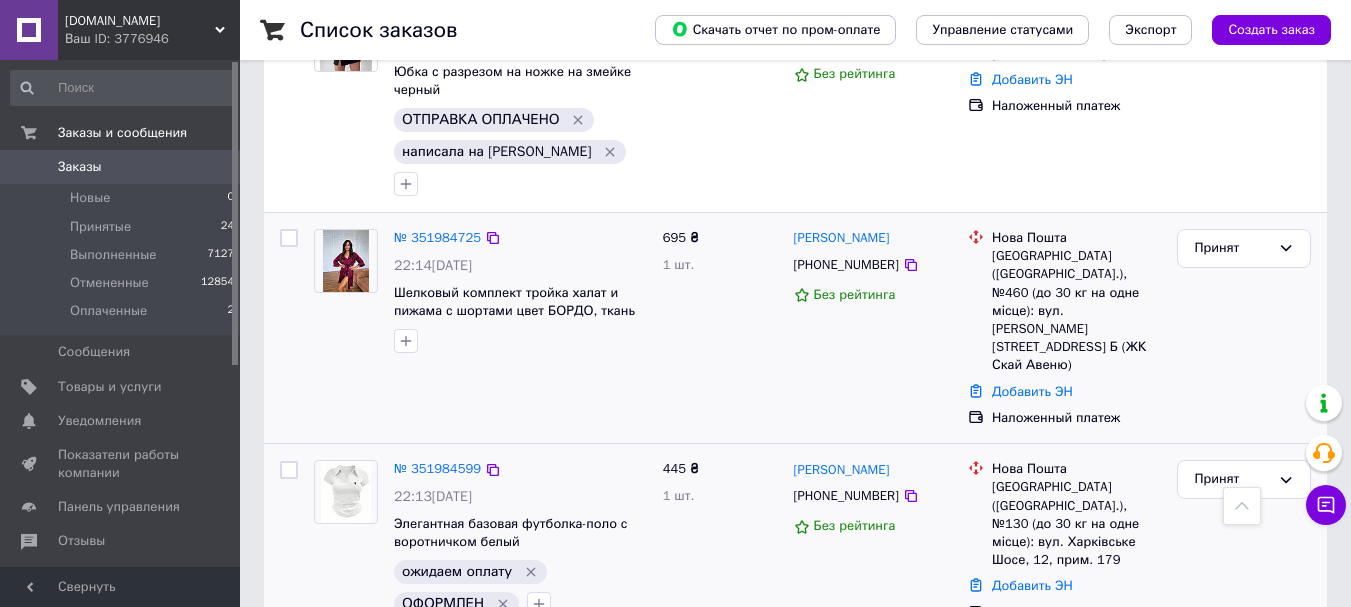 scroll, scrollTop: 300, scrollLeft: 0, axis: vertical 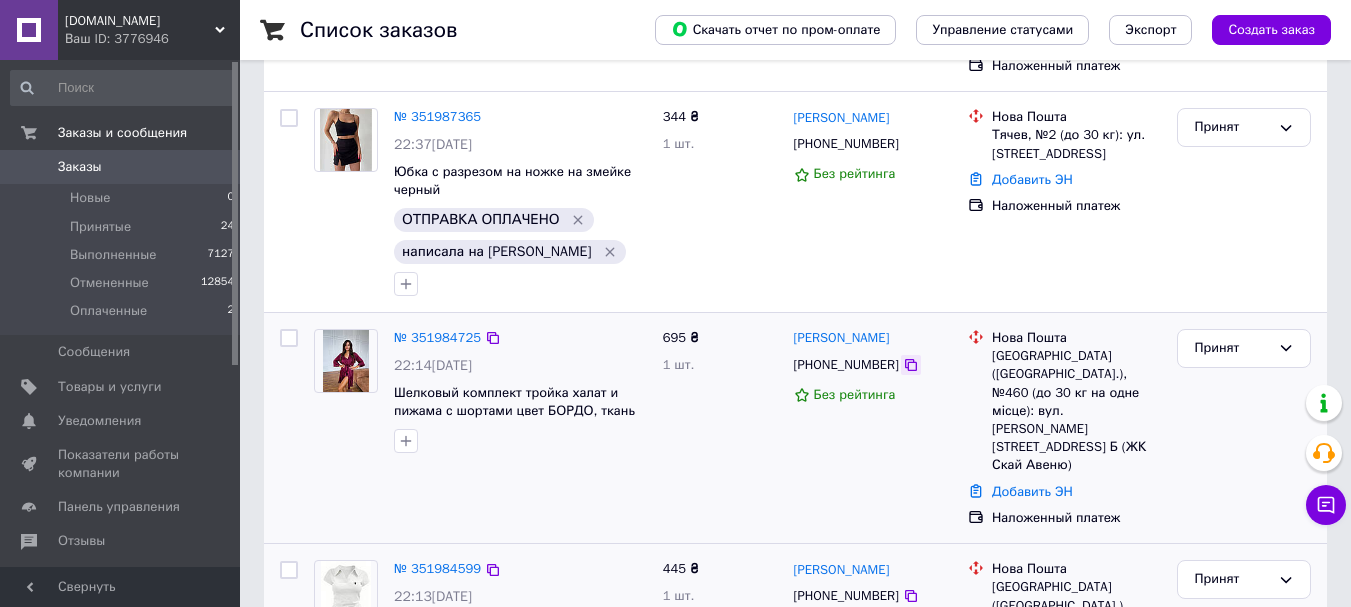 click 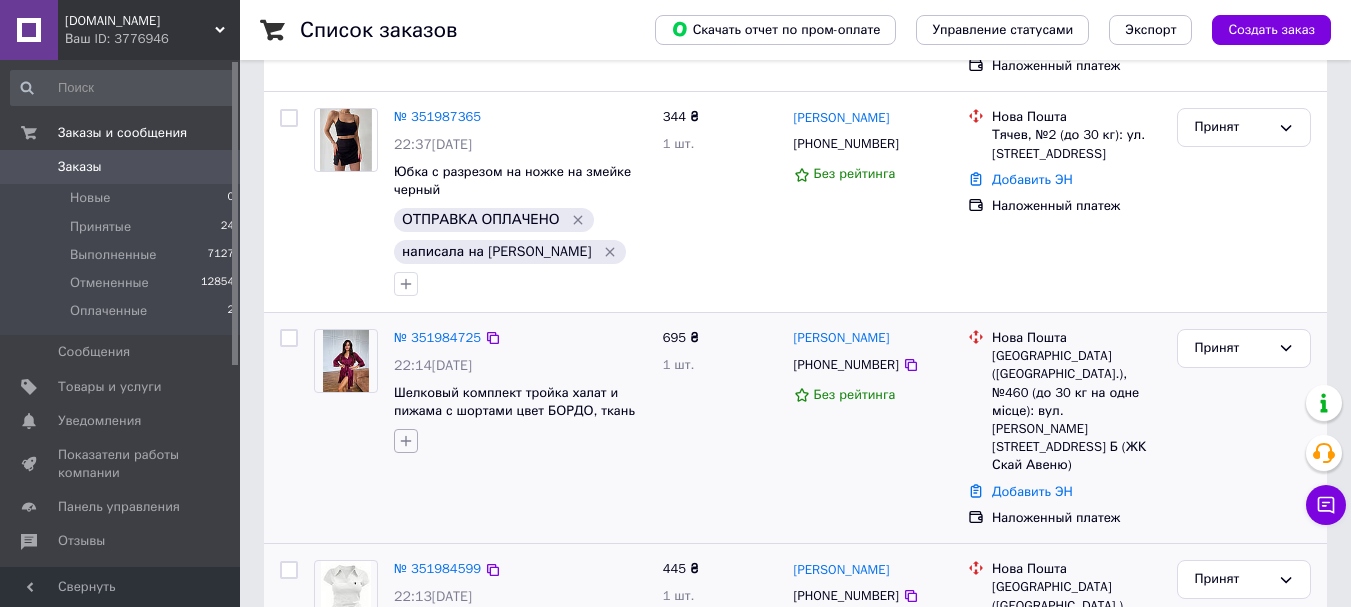 click 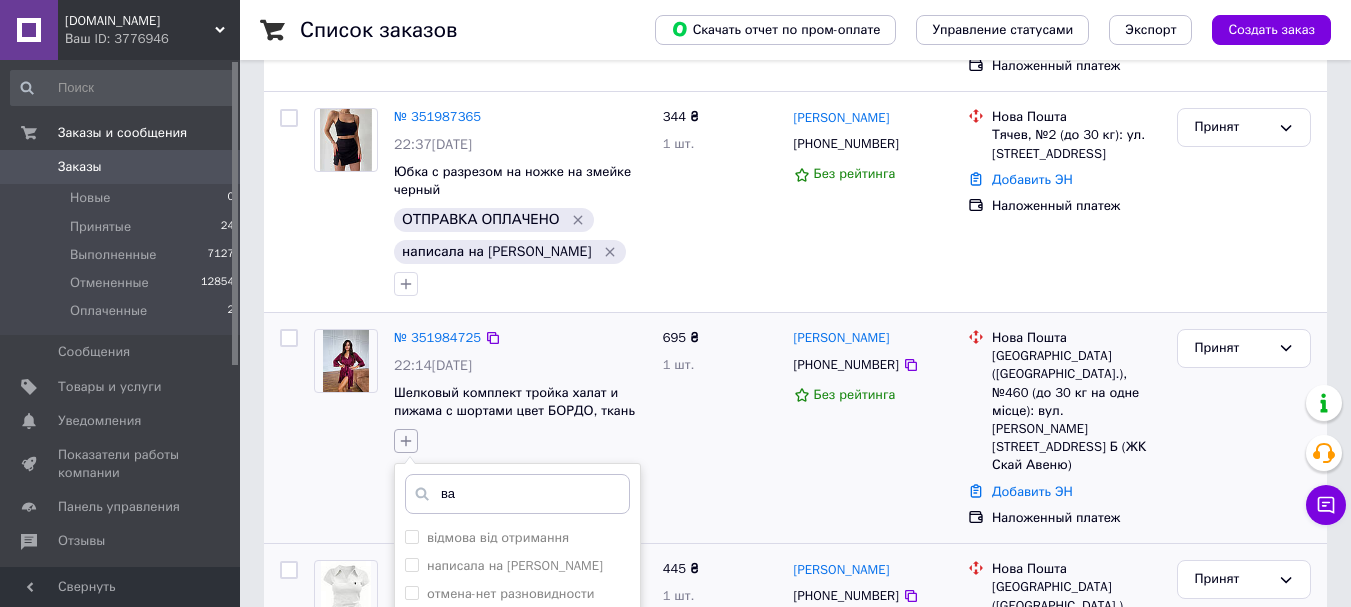 type on "вай" 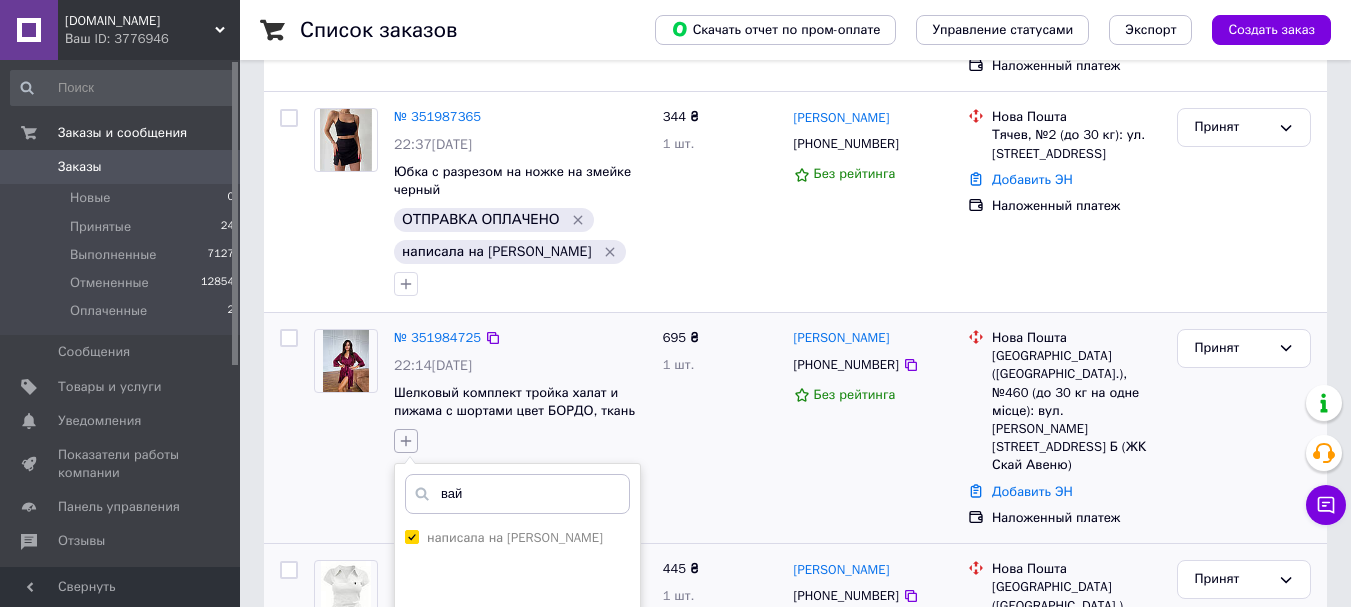 checkbox on "true" 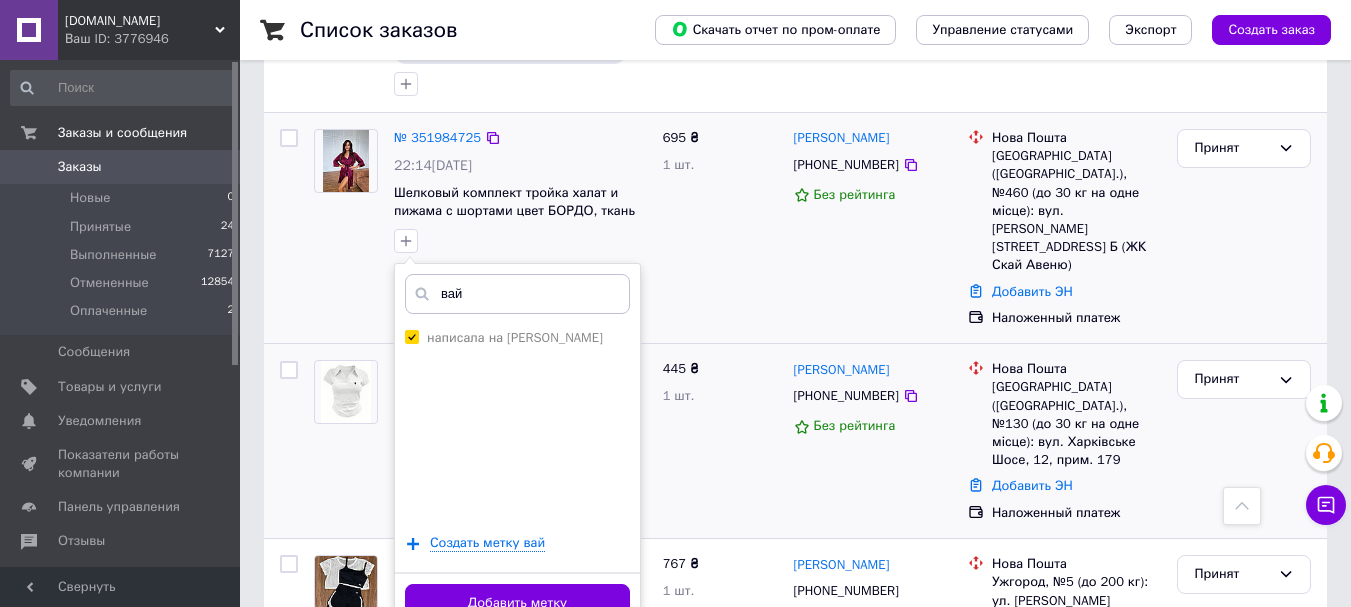 scroll, scrollTop: 600, scrollLeft: 0, axis: vertical 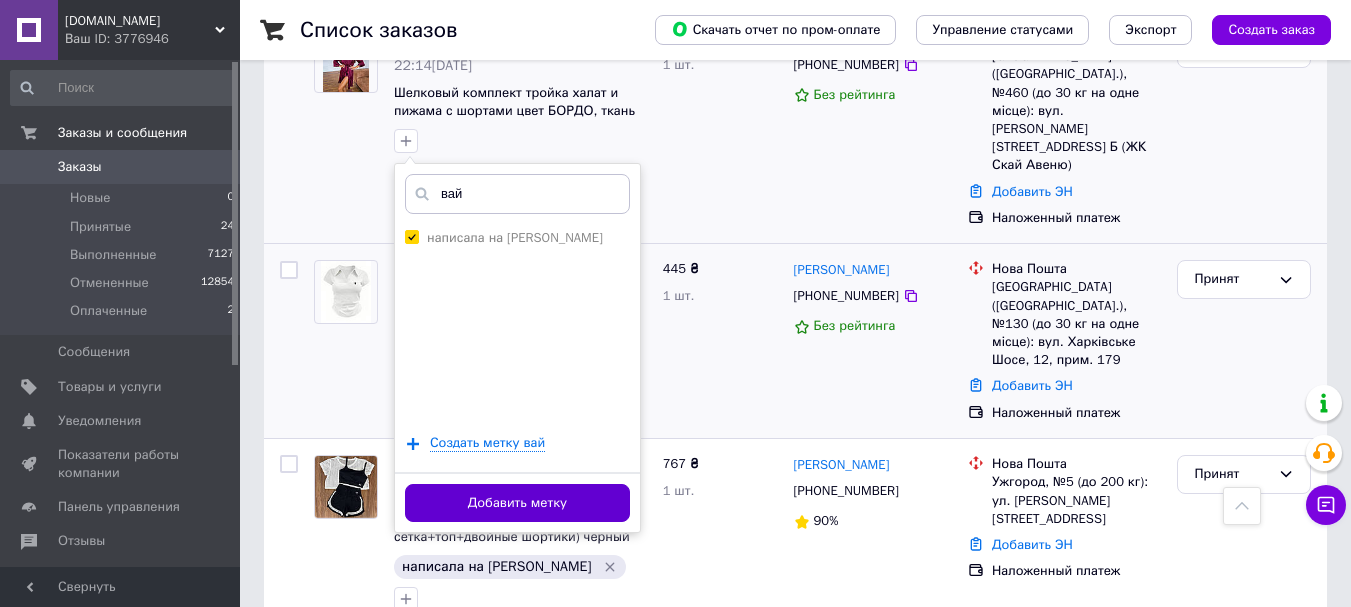 click on "Добавить метку" at bounding box center [517, 503] 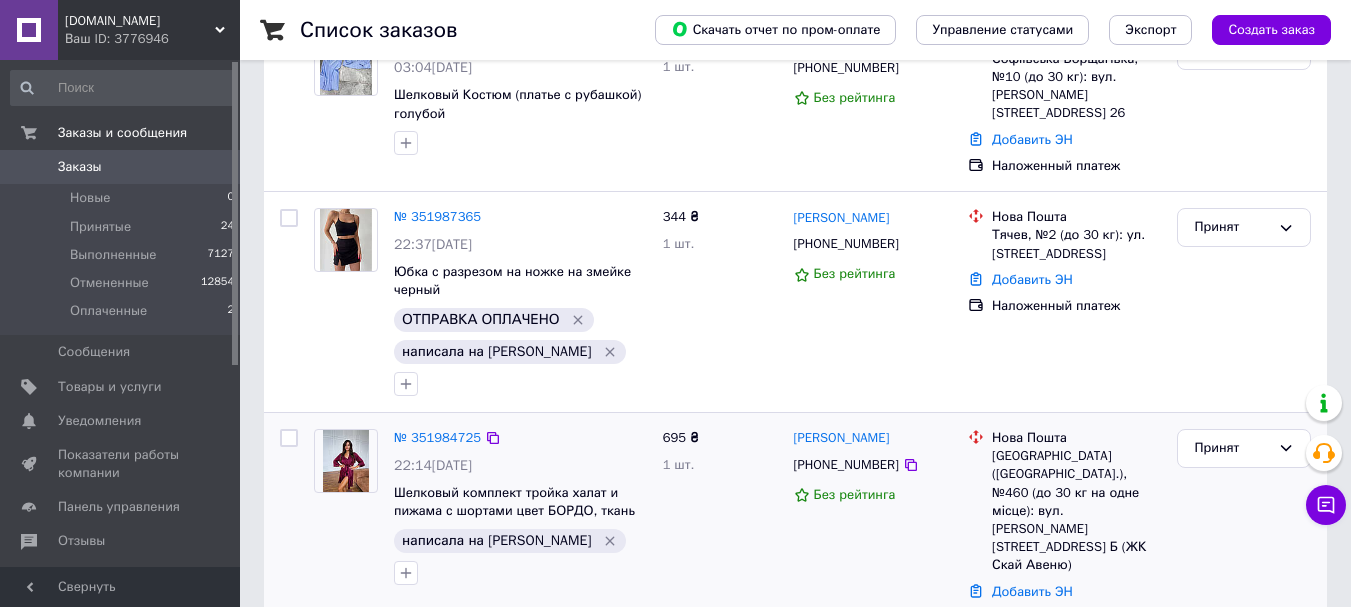 scroll, scrollTop: 0, scrollLeft: 0, axis: both 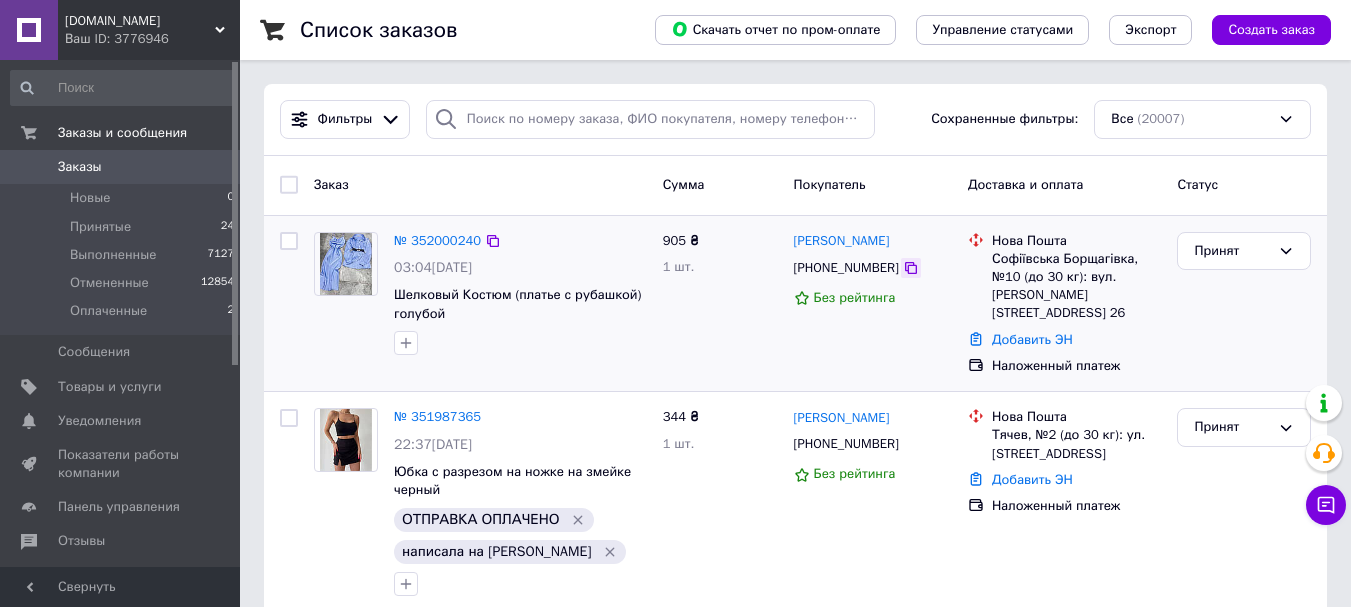 click 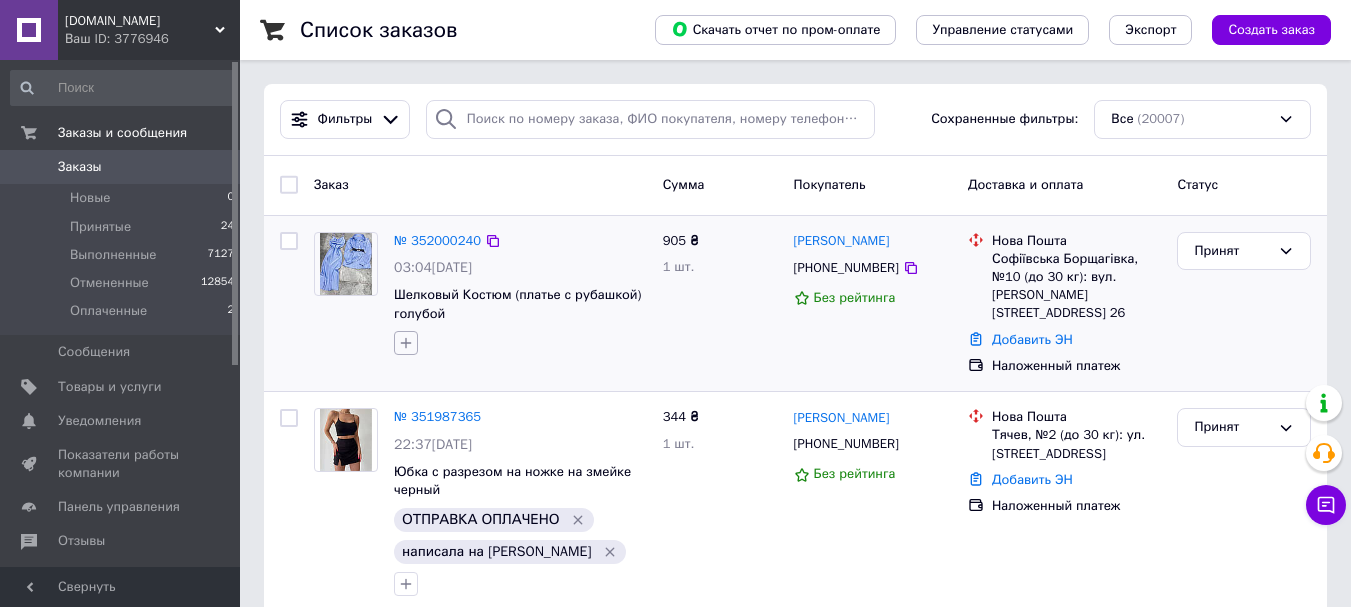 click 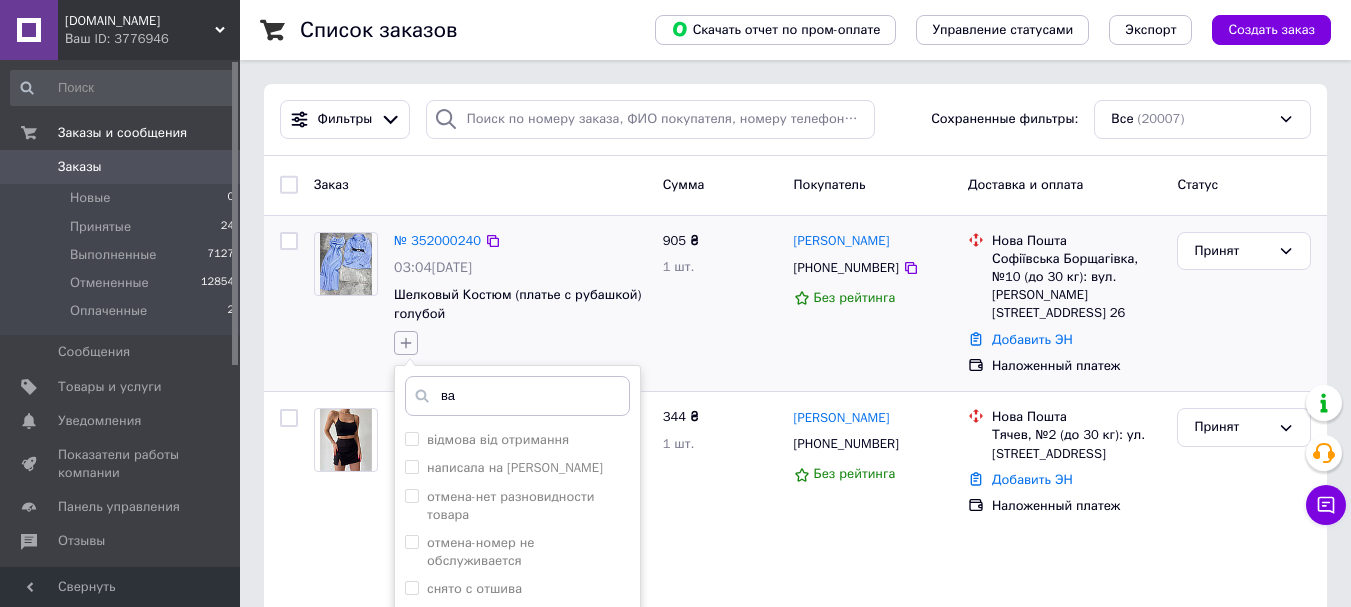 type on "вай" 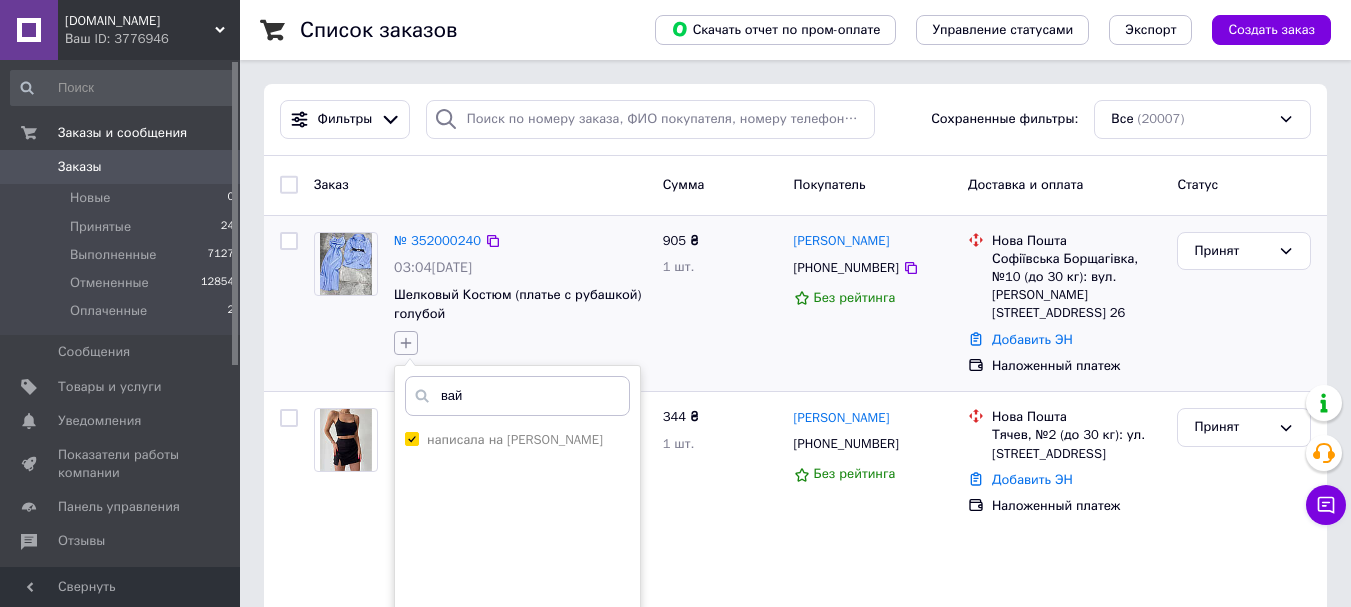checkbox on "true" 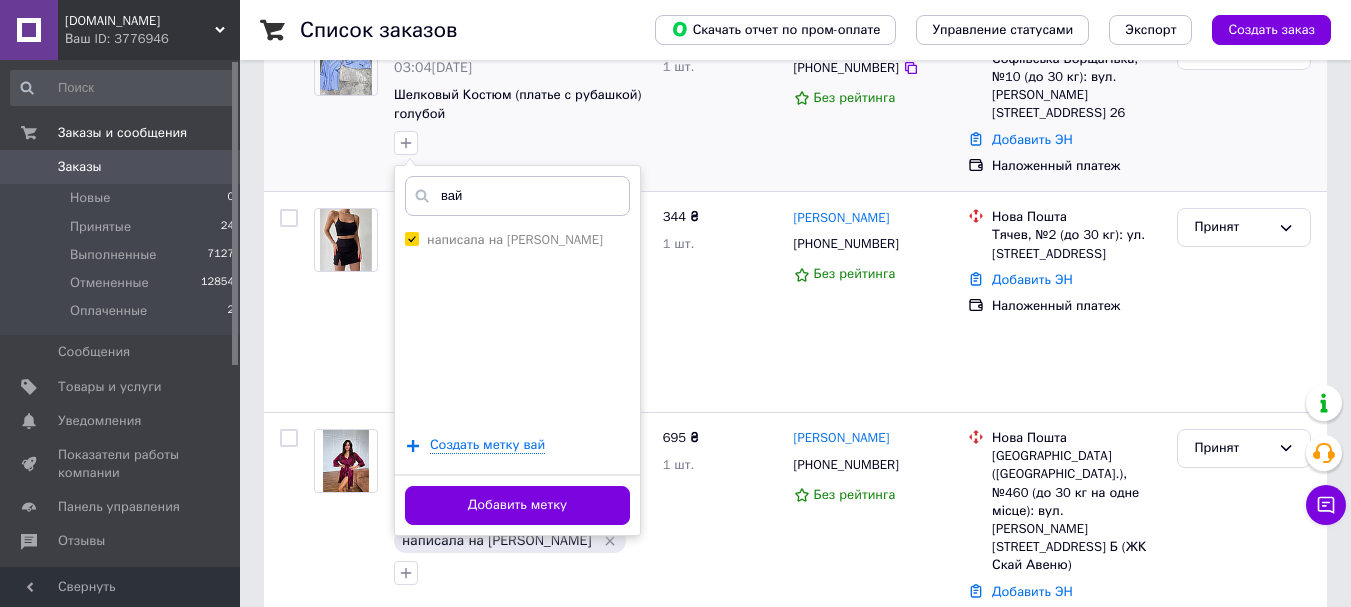 scroll, scrollTop: 300, scrollLeft: 0, axis: vertical 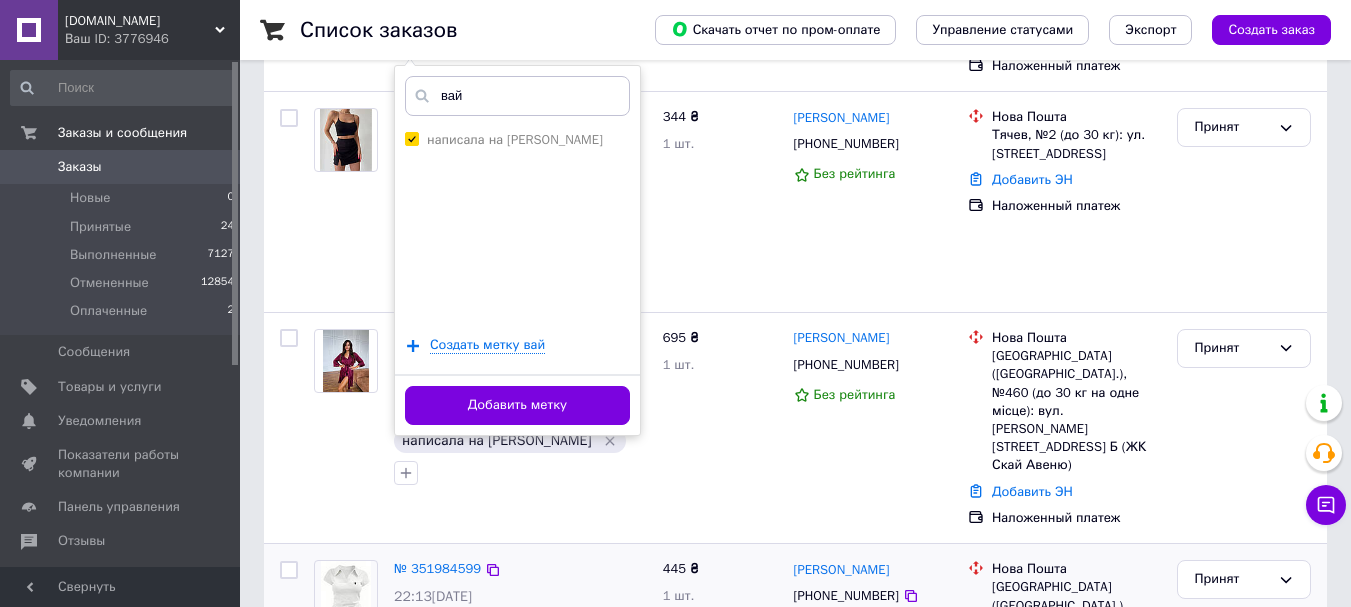 type on "вай" 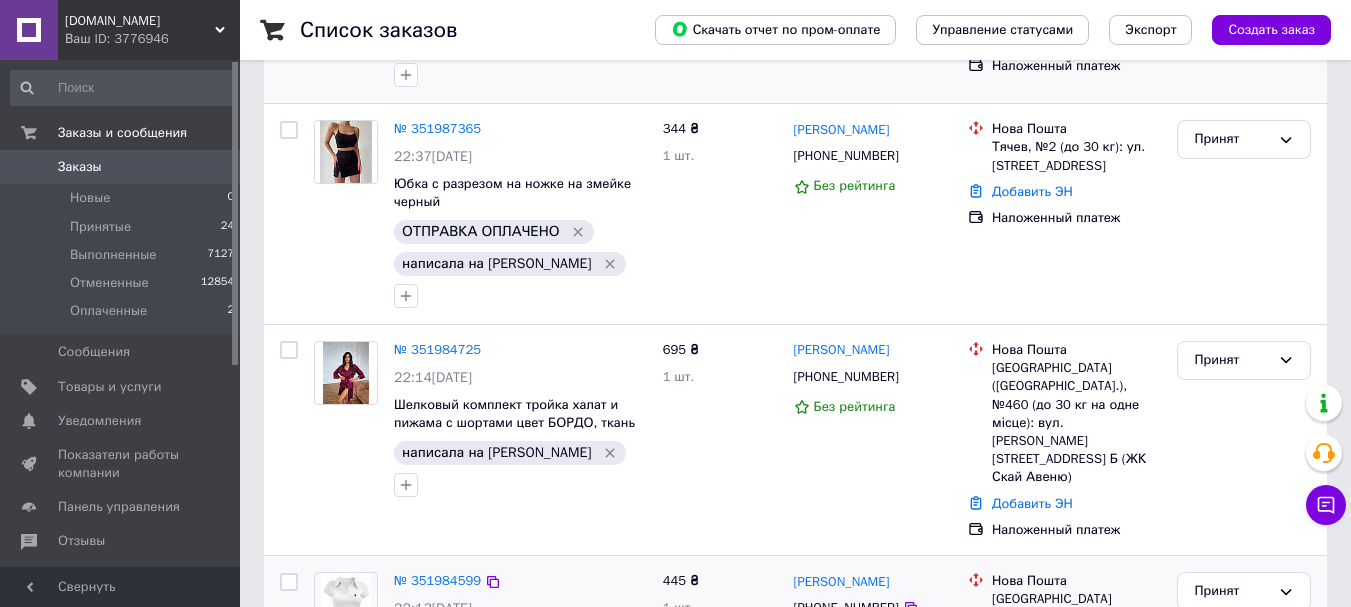 scroll, scrollTop: 0, scrollLeft: 0, axis: both 